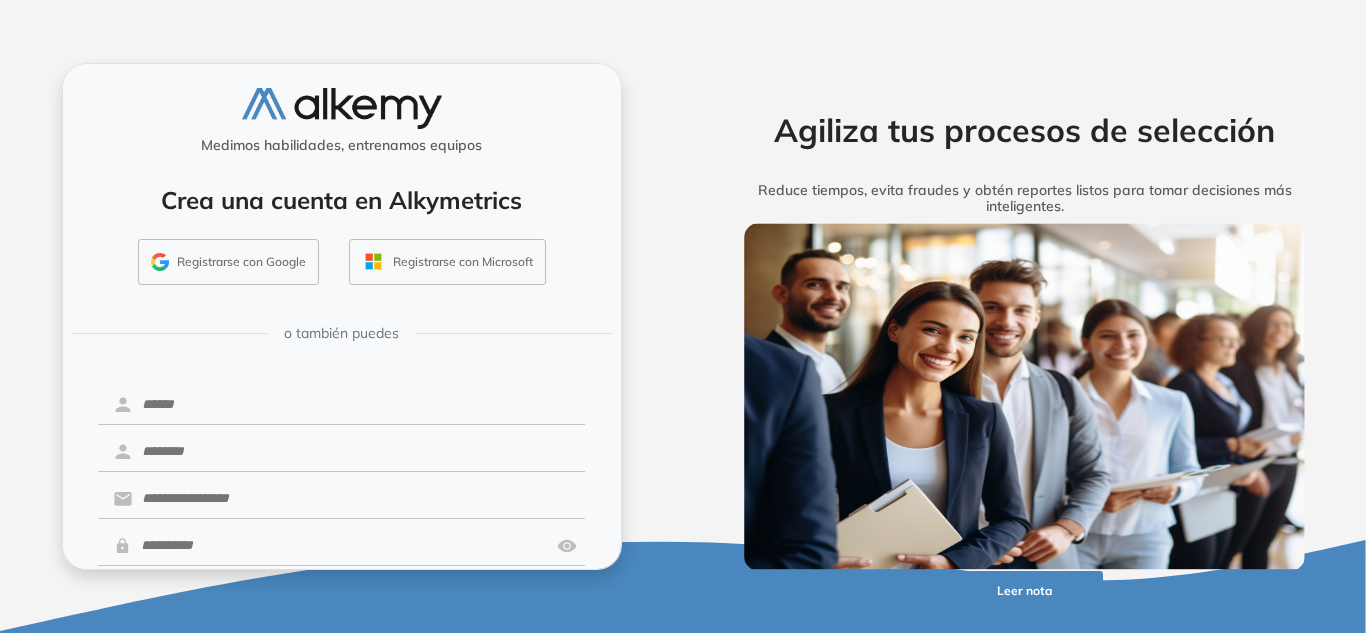 scroll, scrollTop: 0, scrollLeft: 0, axis: both 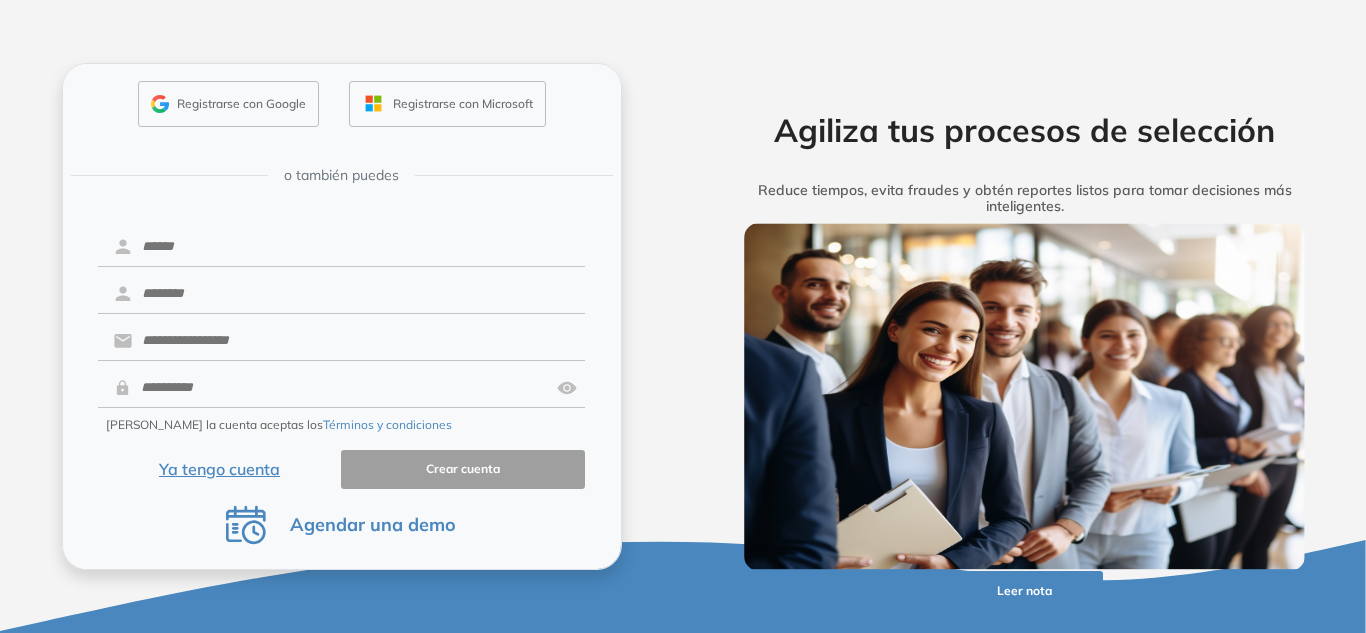 click on "Ya tengo cuenta" at bounding box center [220, 469] 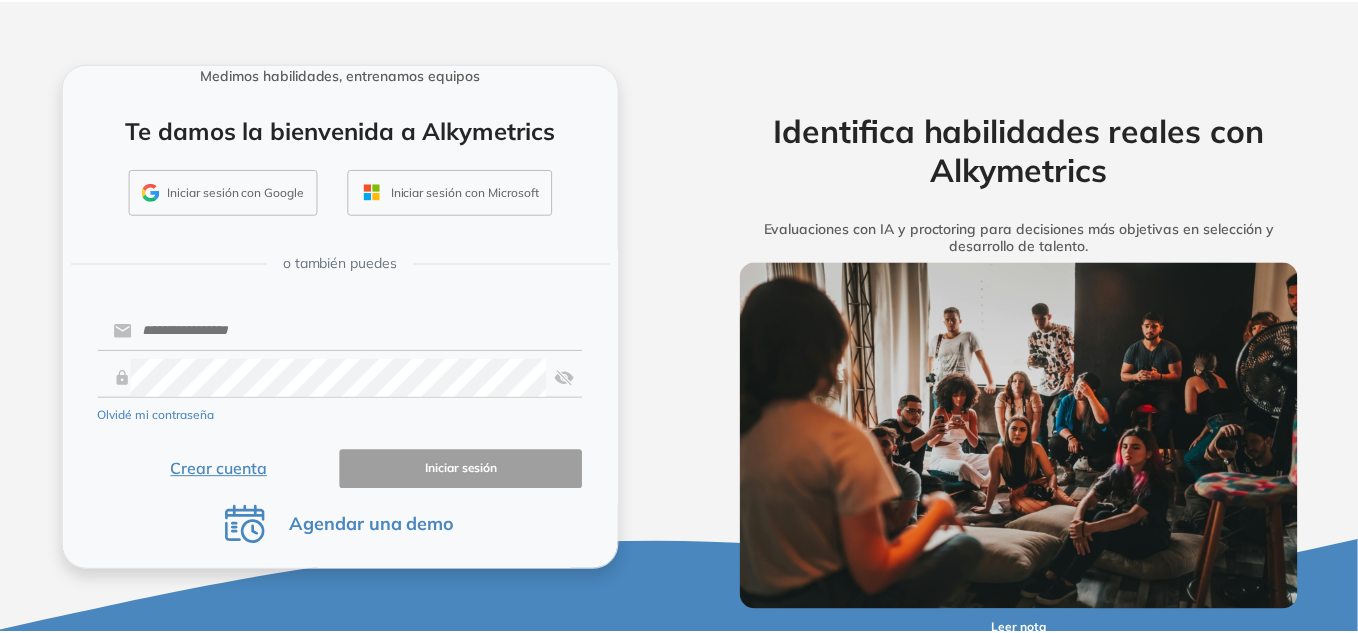 scroll, scrollTop: 70, scrollLeft: 0, axis: vertical 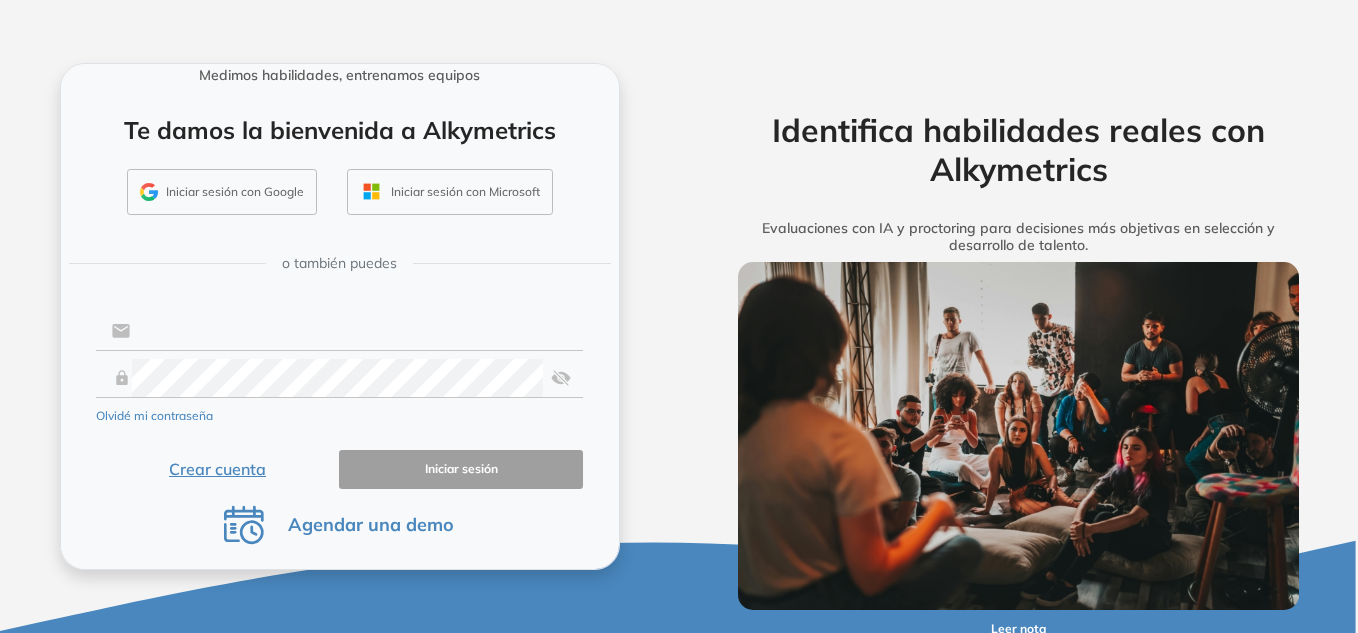click at bounding box center (356, 331) 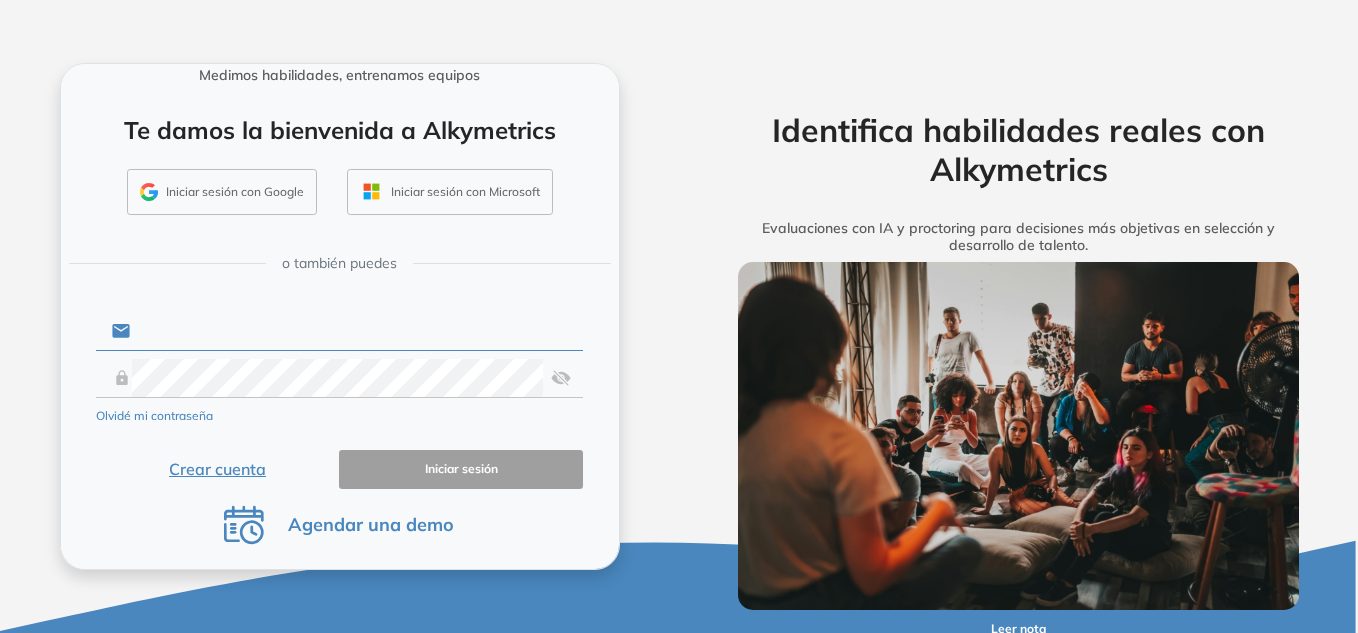type on "**********" 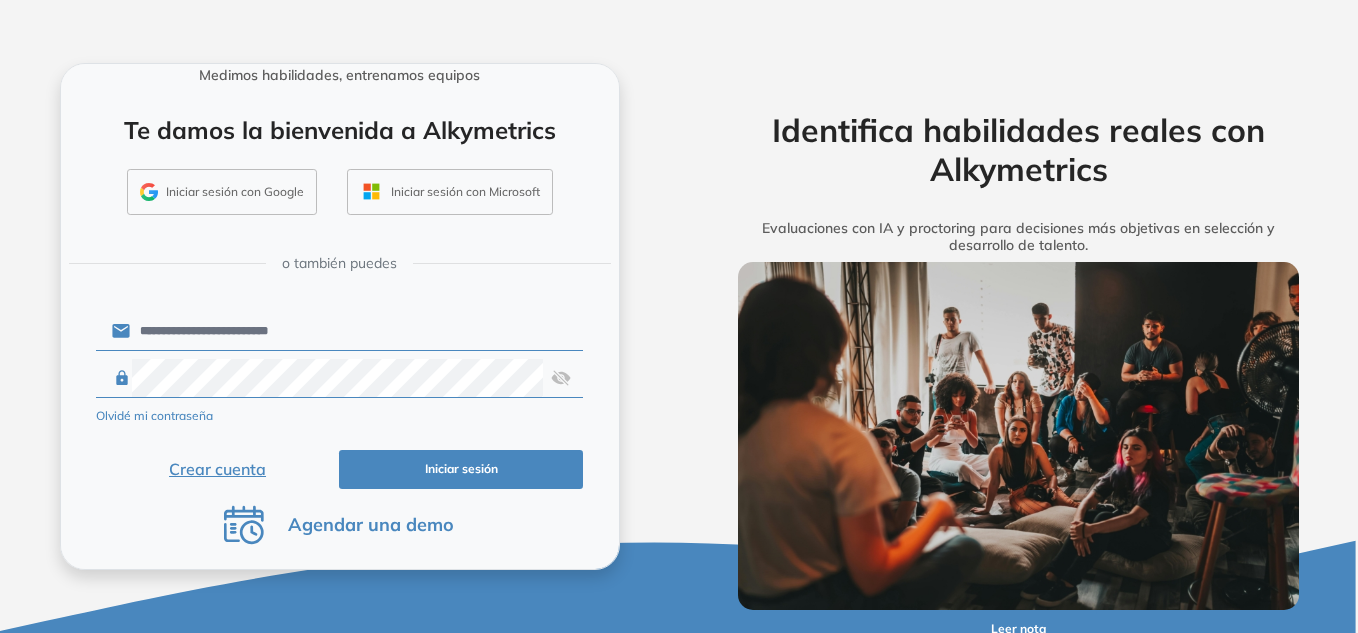 click on "Iniciar sesión" at bounding box center (461, 469) 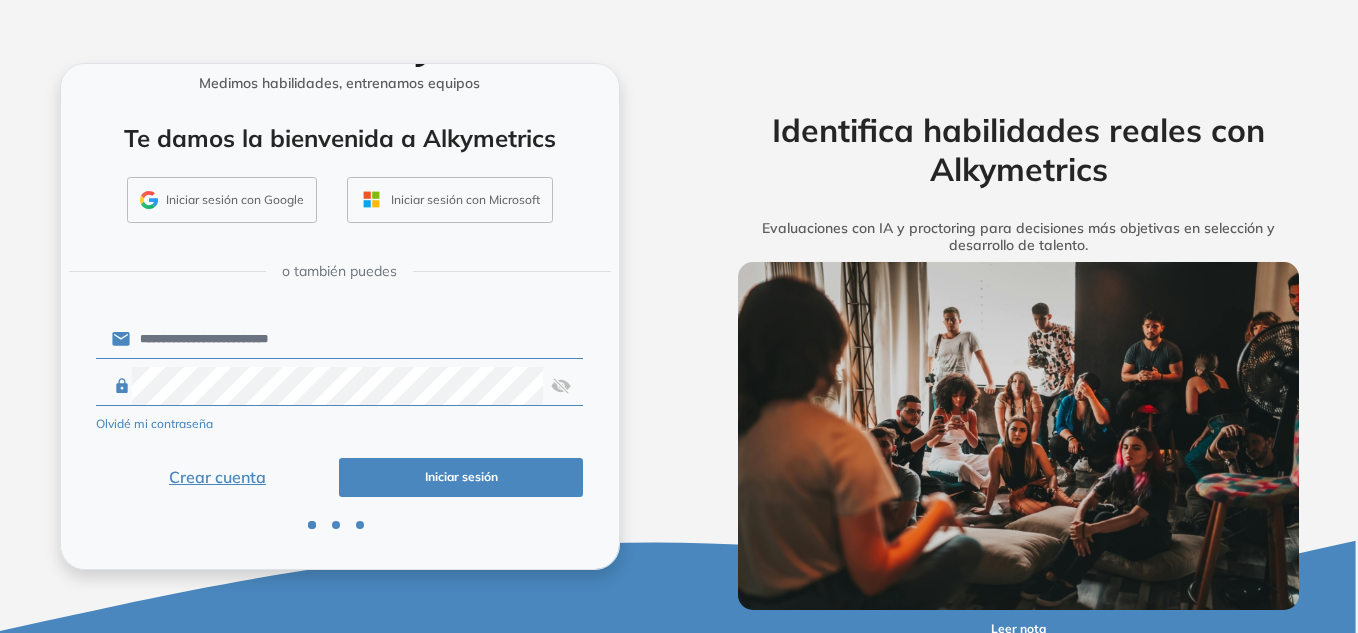 scroll, scrollTop: 70, scrollLeft: 0, axis: vertical 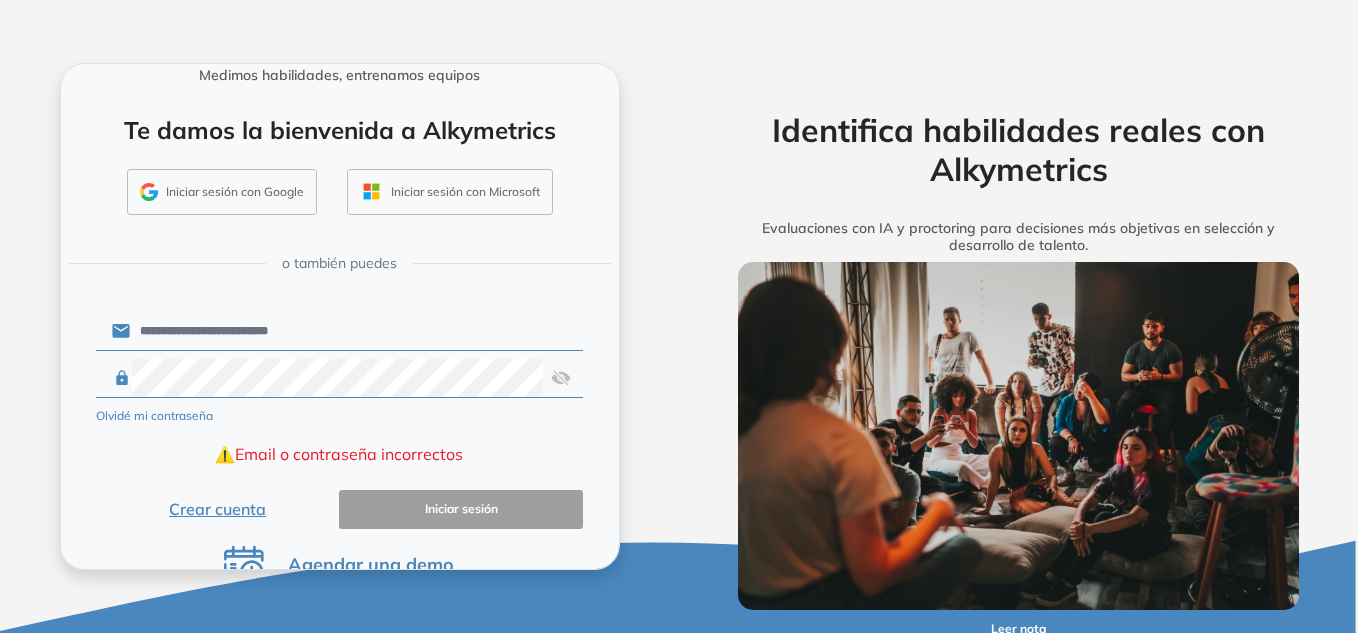 click at bounding box center (561, 378) 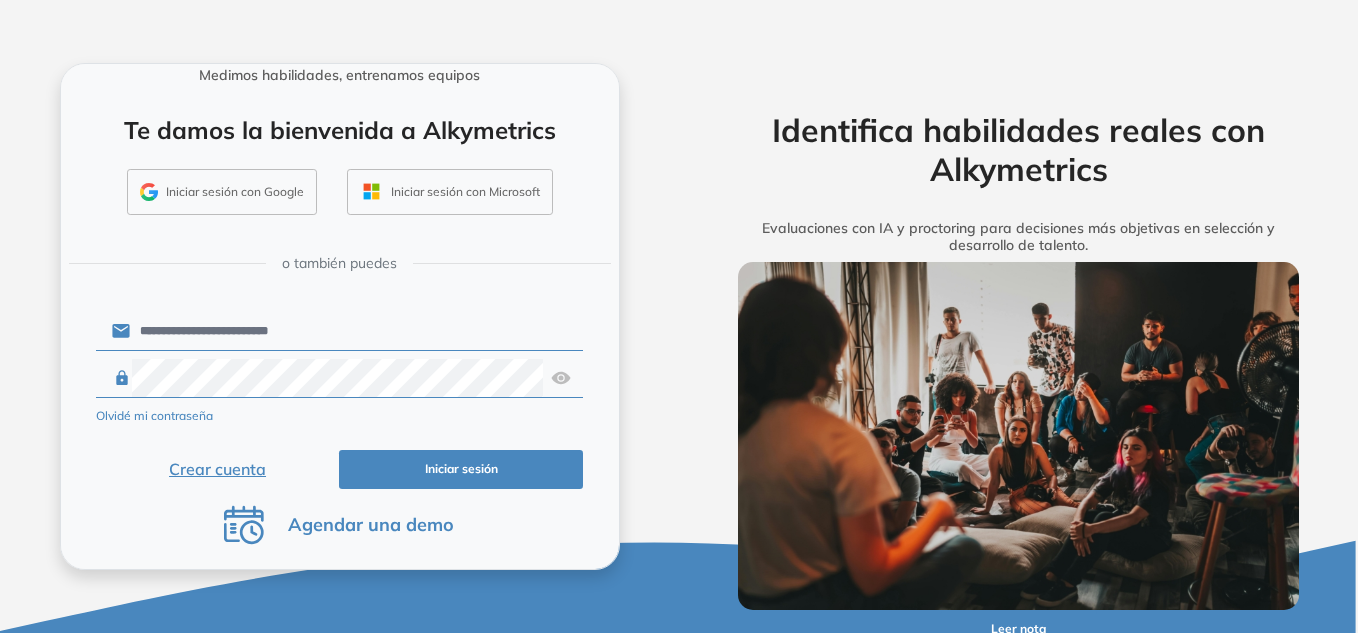 click on "Iniciar sesión" at bounding box center (461, 469) 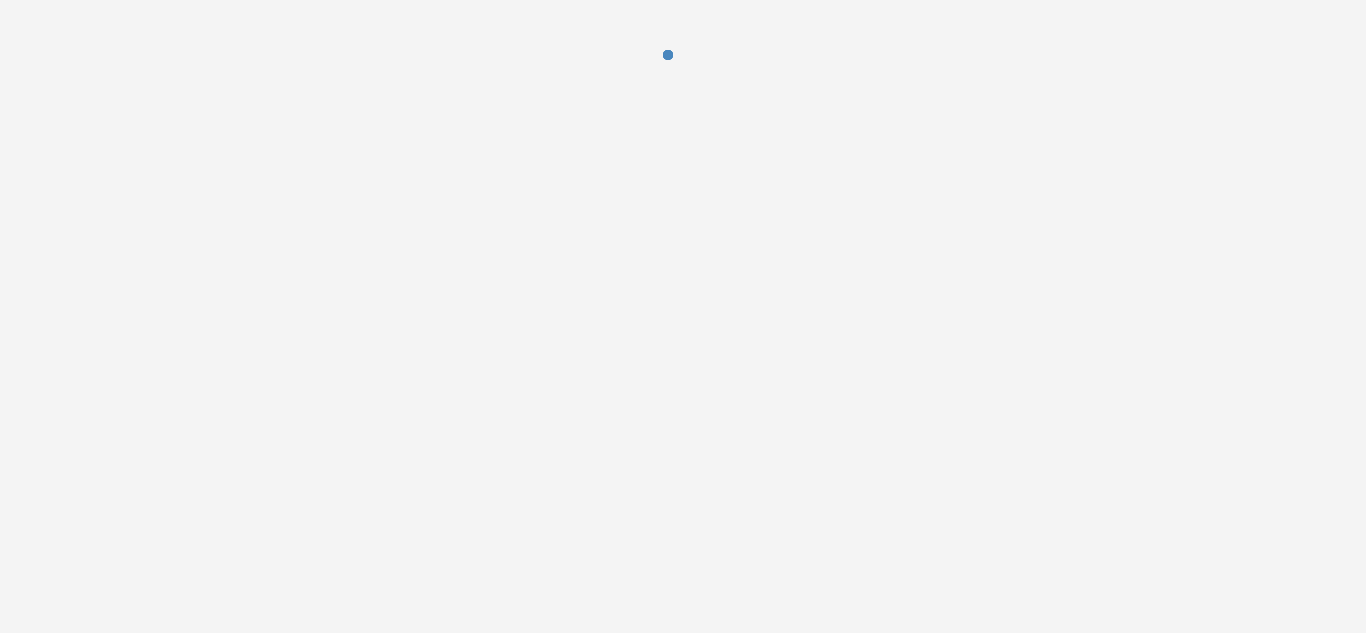 scroll, scrollTop: 0, scrollLeft: 0, axis: both 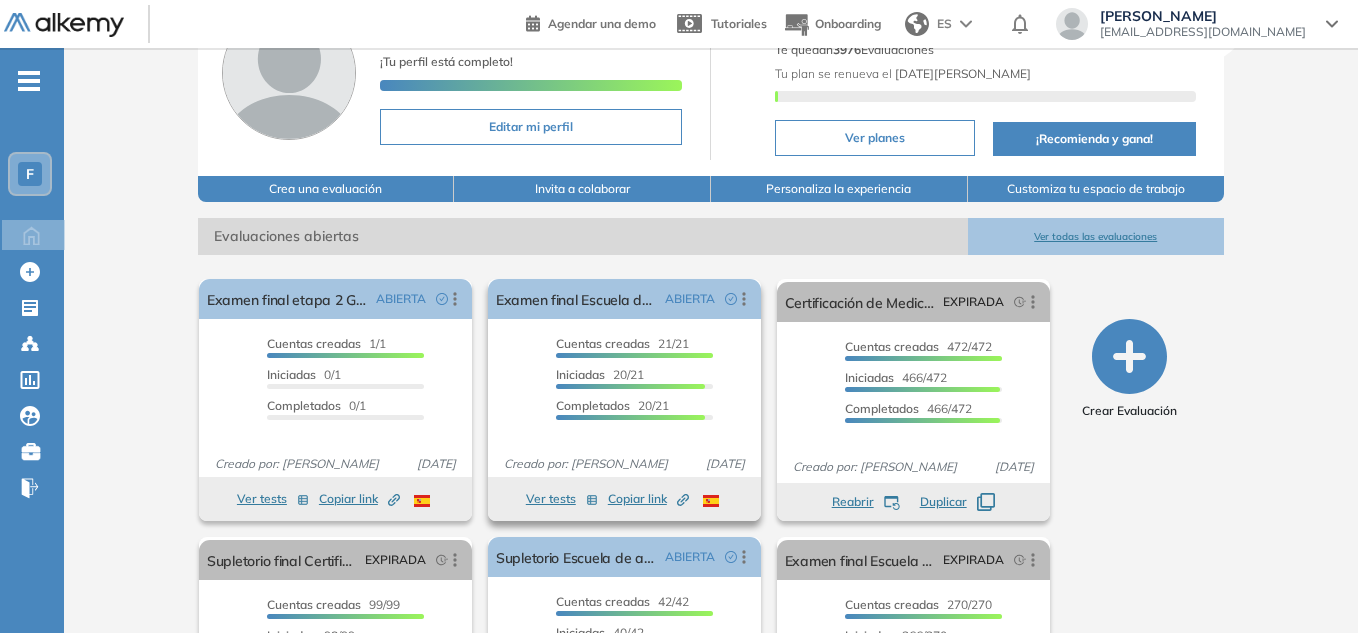click on "Cuentas creadas 21/21 Prefiltrados 0/21 Iniciadas 20/21 Completados 20/21" at bounding box center [624, 387] 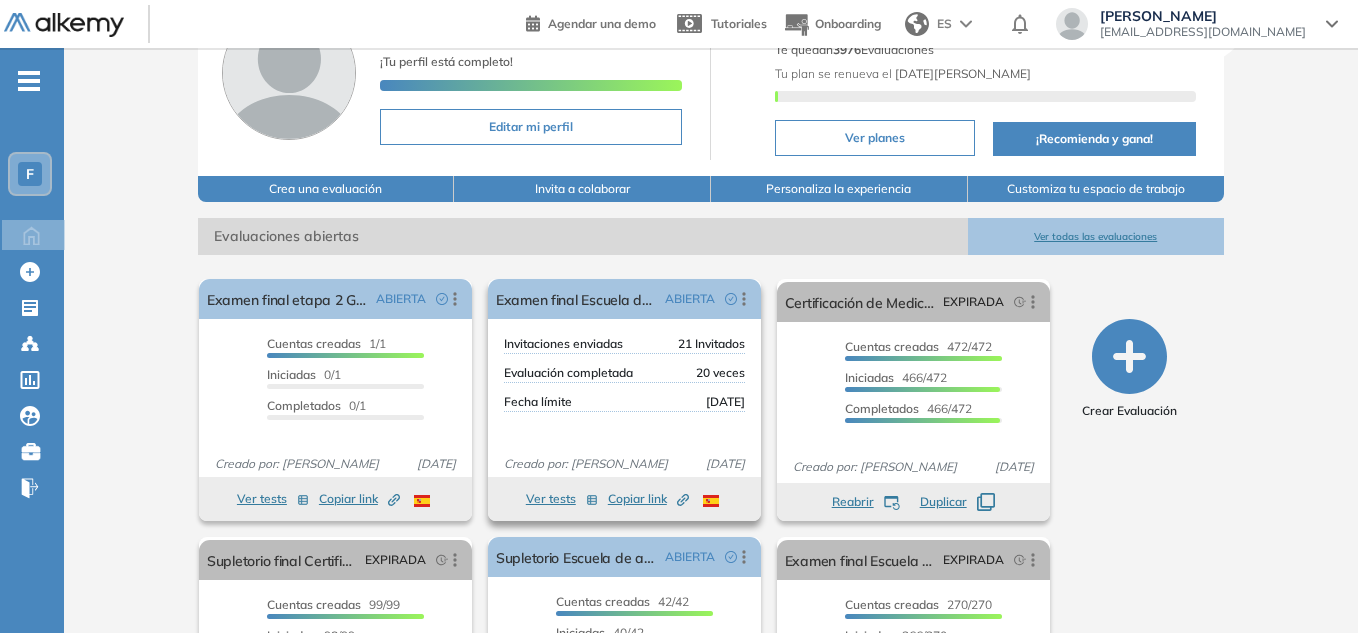 click on "21 Invitados" at bounding box center (711, 344) 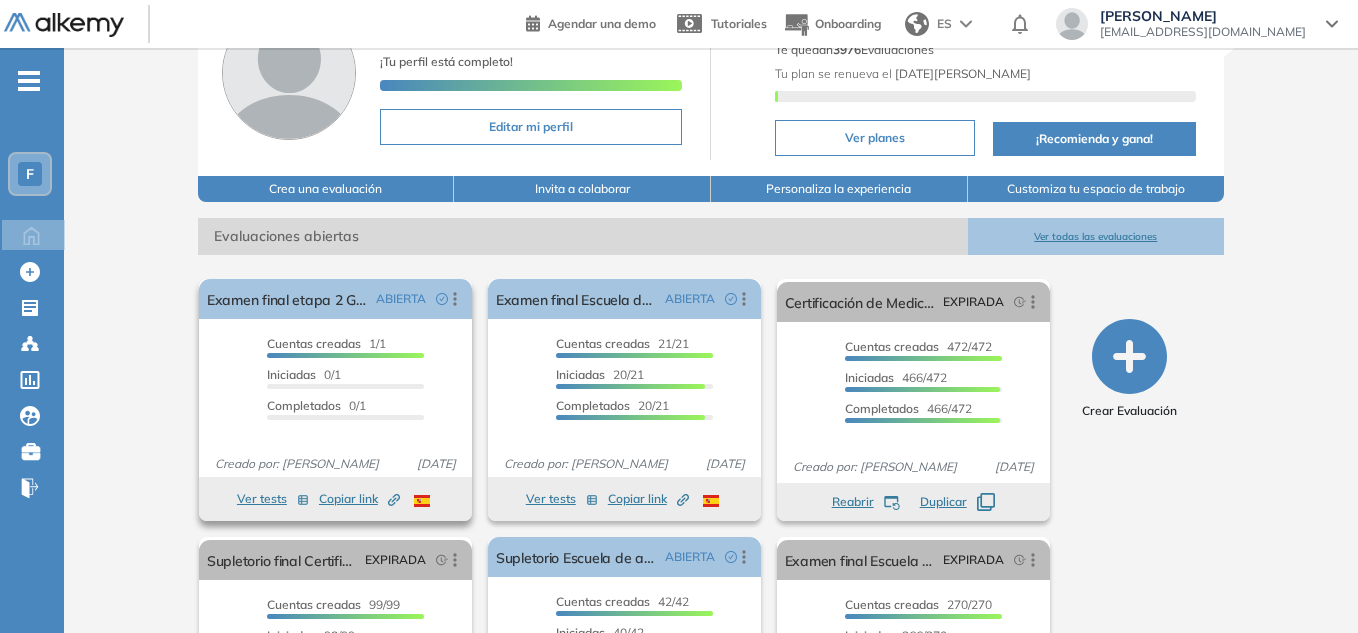 click on "Cuentas creadas 1/1 Prefiltrados 0/1 Iniciadas 0/1 Completados 0/1" at bounding box center (335, 387) 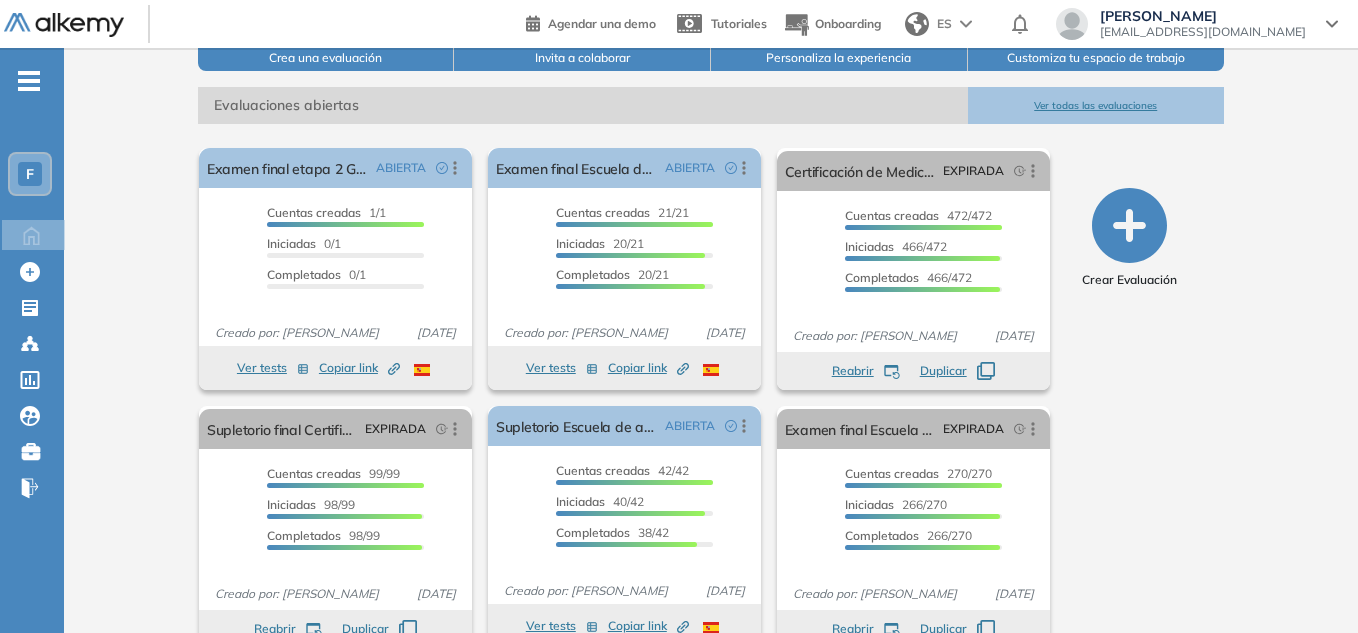 scroll, scrollTop: 262, scrollLeft: 0, axis: vertical 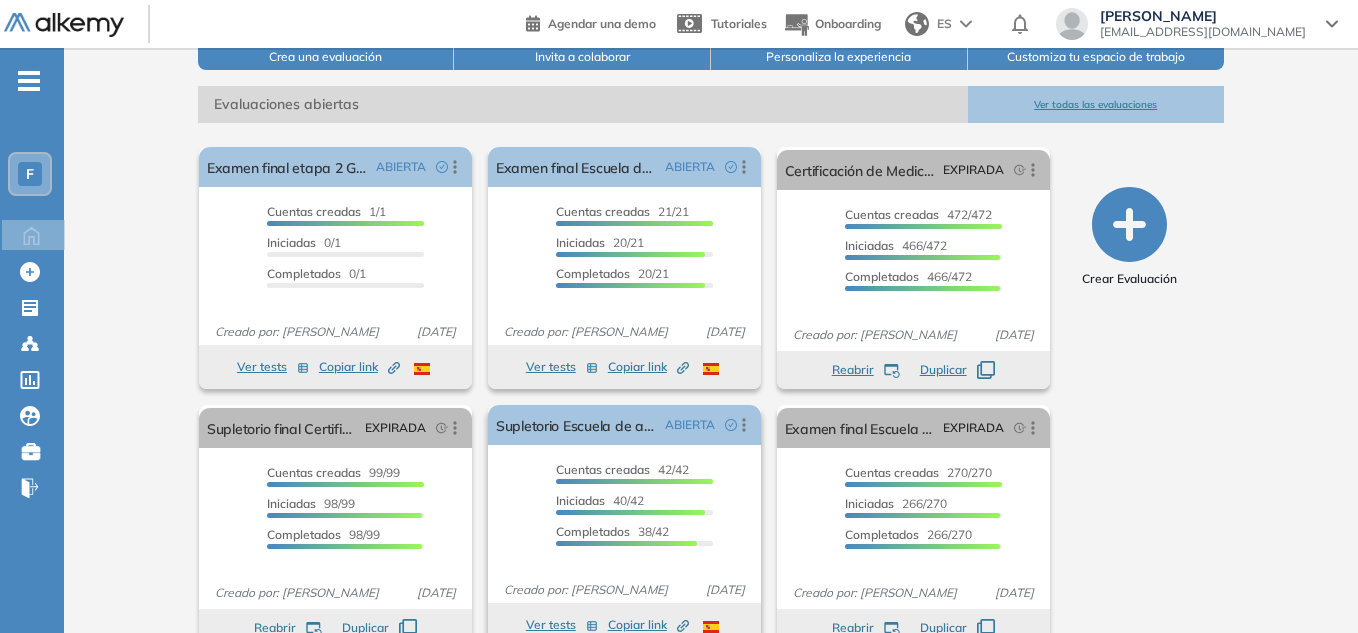 click on "Cuentas creadas 42/42 Prefiltrados 0/42 Iniciadas 40/42 Completados 38/42" at bounding box center (624, 513) 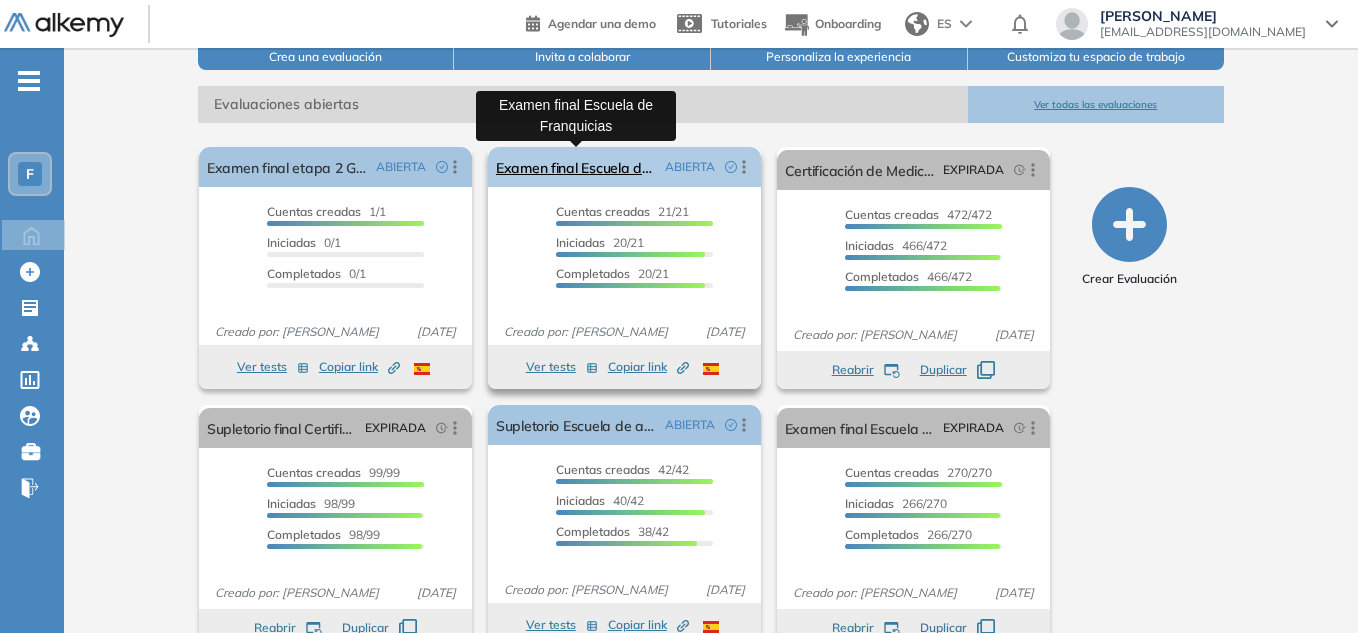 click on "Examen final Escuela de Franquicias" at bounding box center (576, 167) 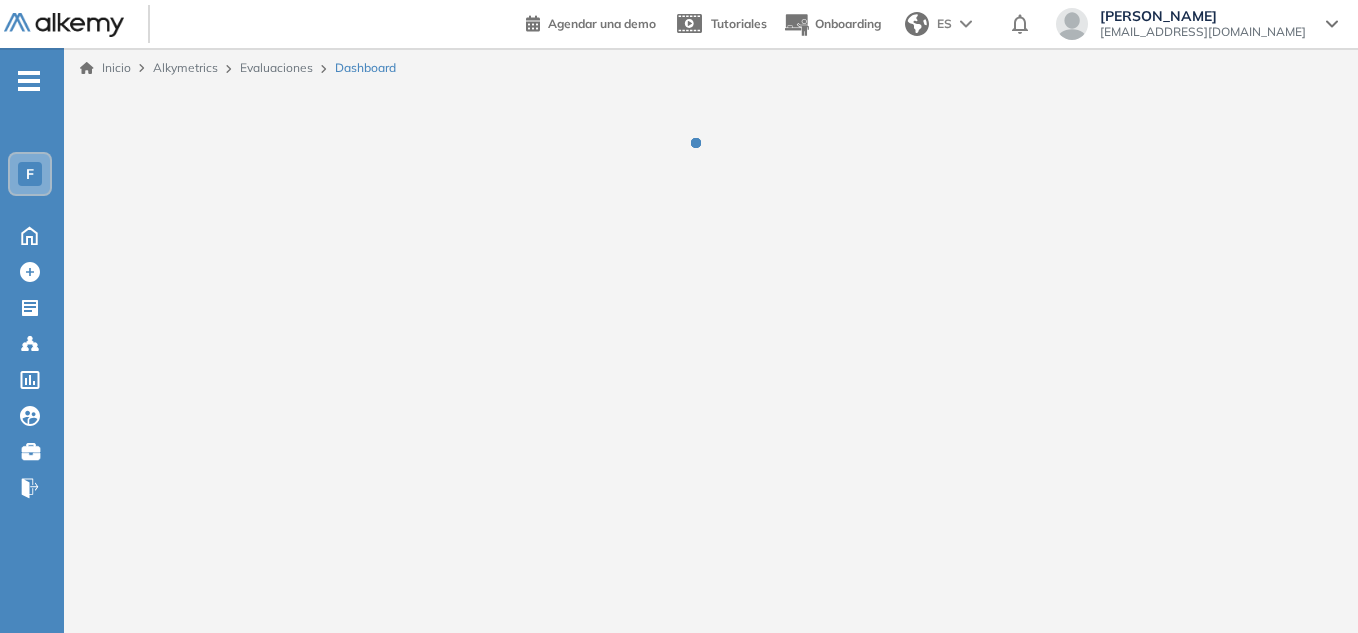 scroll, scrollTop: 0, scrollLeft: 0, axis: both 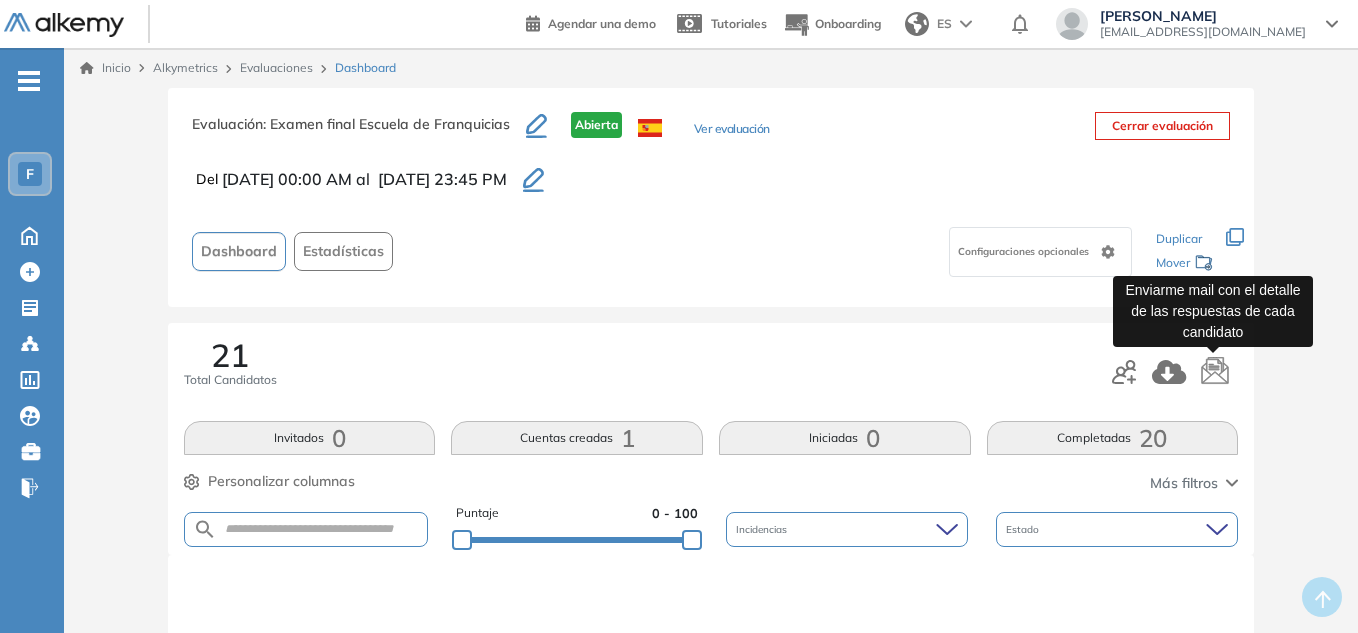 click 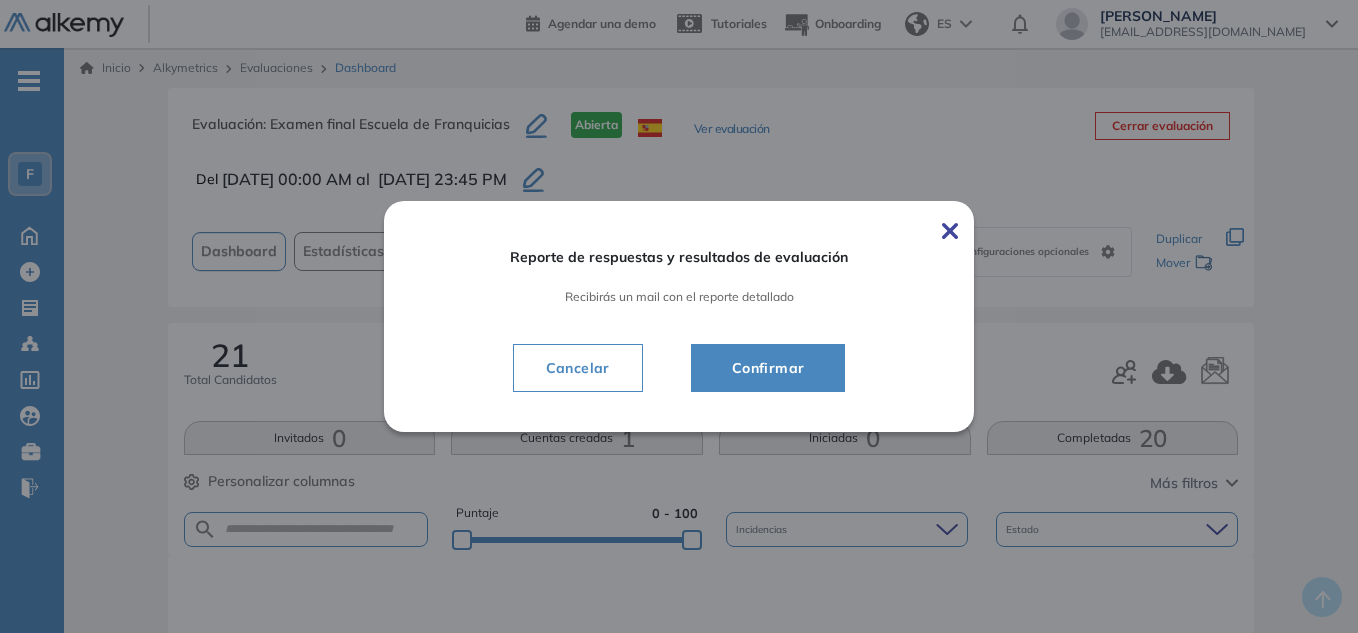 click on "Confirmar" at bounding box center [768, 368] 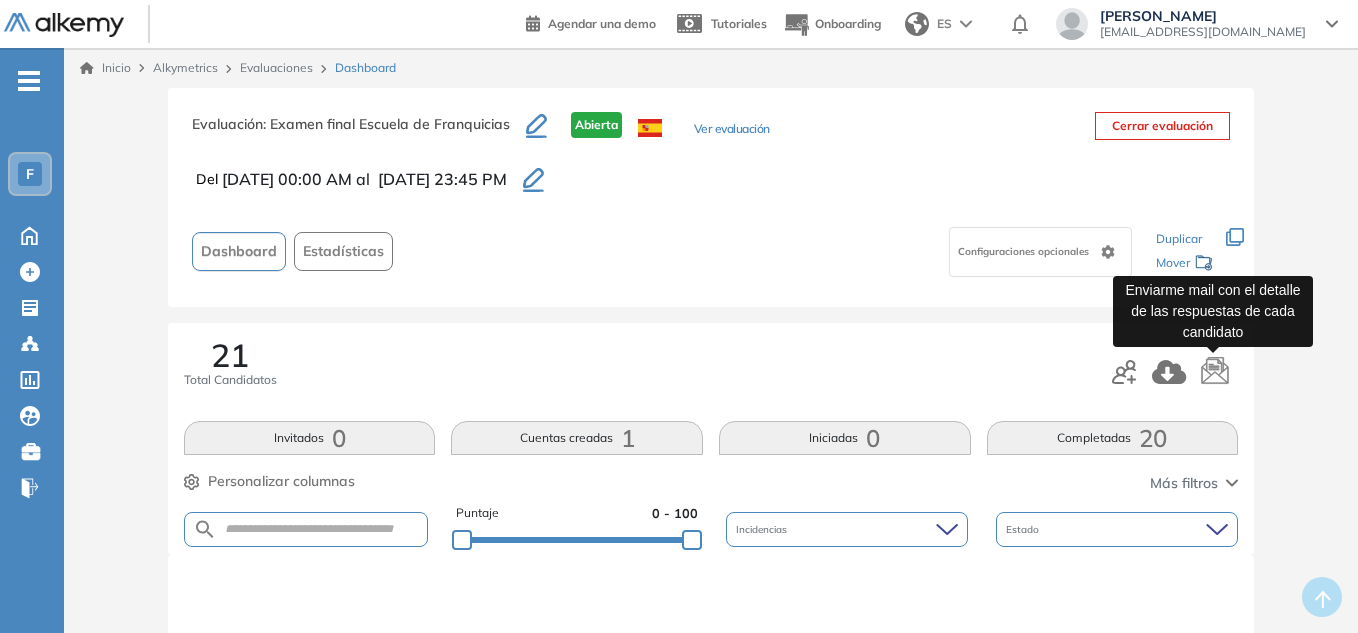 click 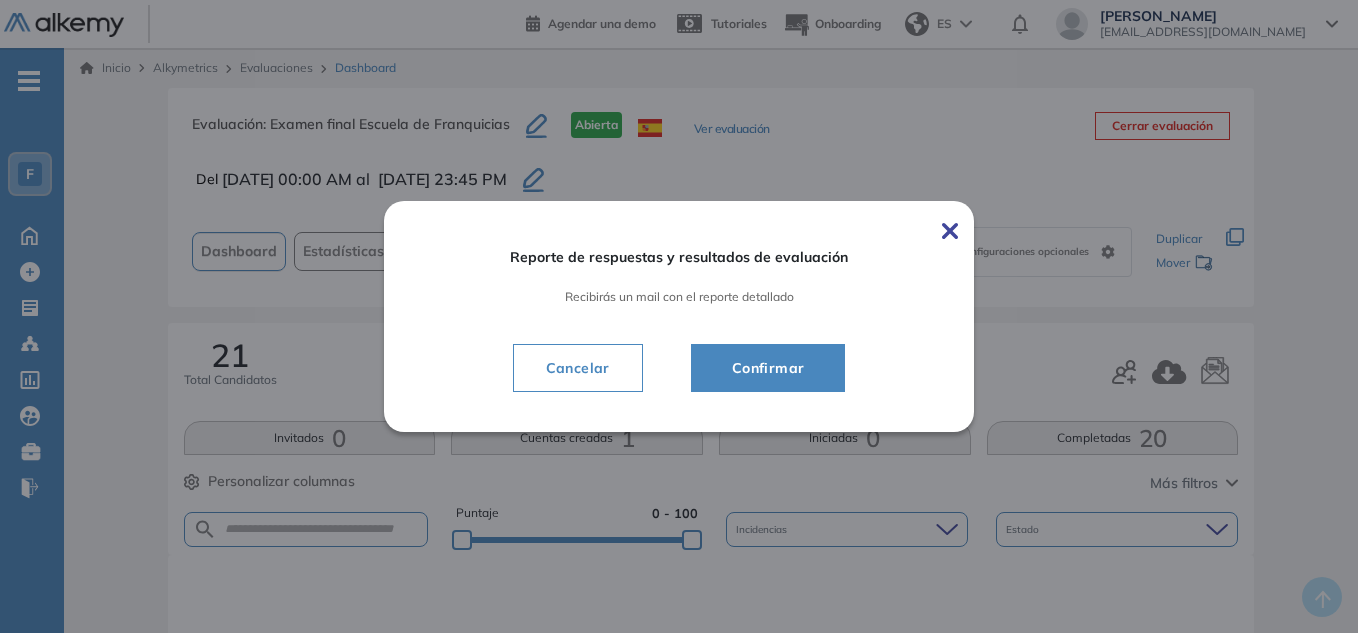 click on "Confirmar" at bounding box center (768, 368) 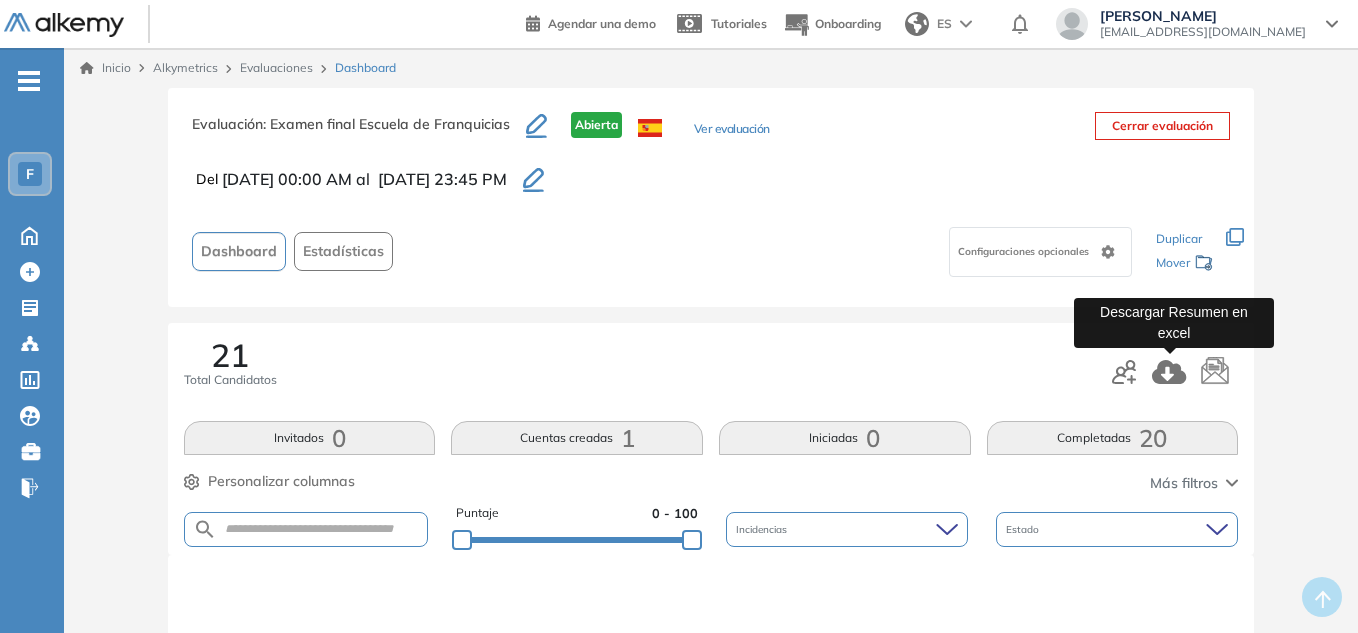 click 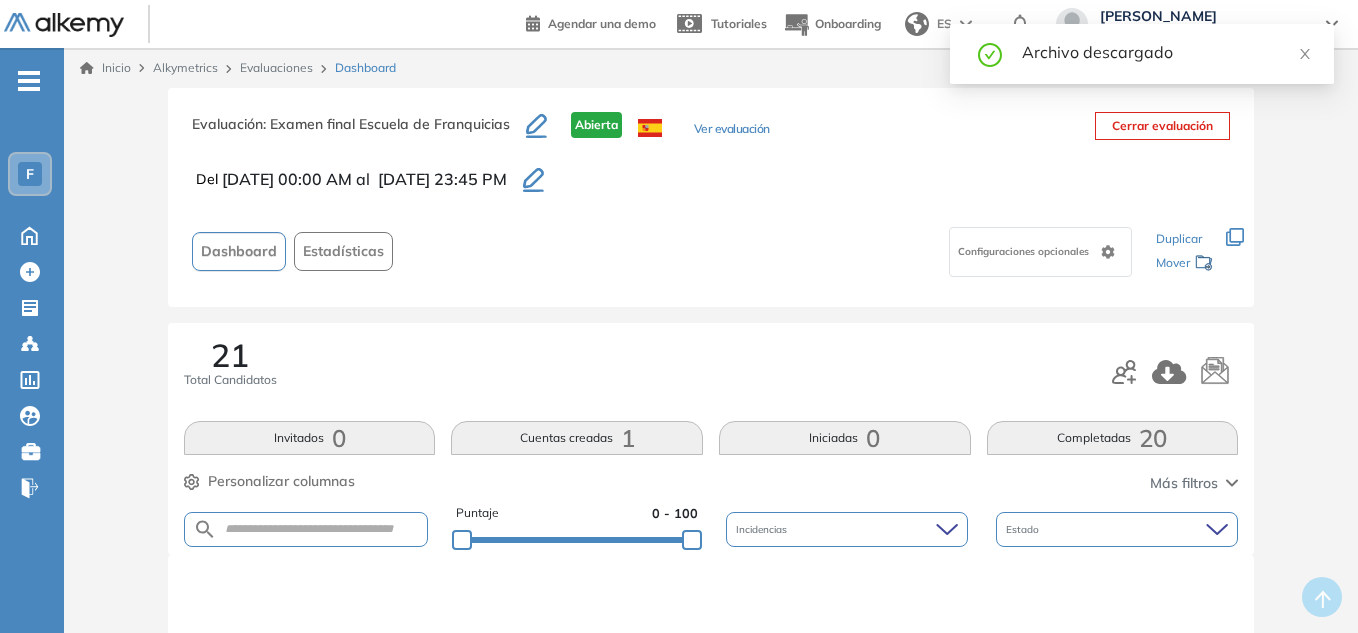 drag, startPoint x: 1170, startPoint y: 368, endPoint x: 1120, endPoint y: -24, distance: 395.1759 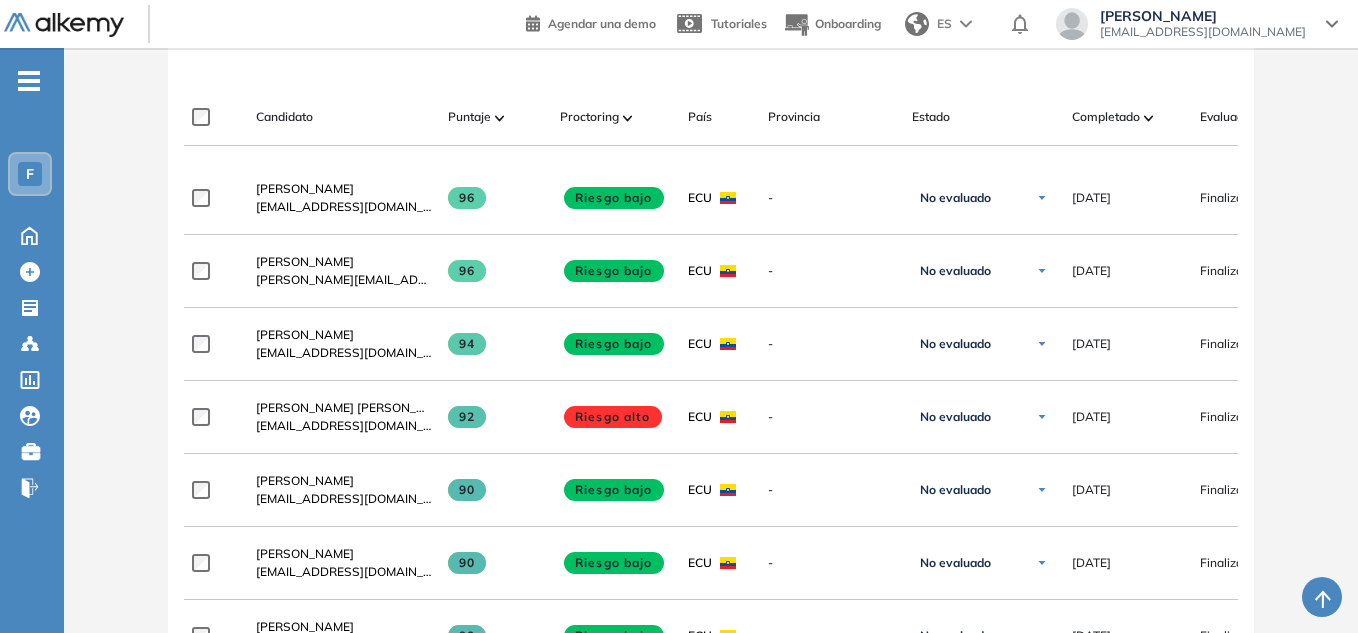 scroll, scrollTop: 441, scrollLeft: 0, axis: vertical 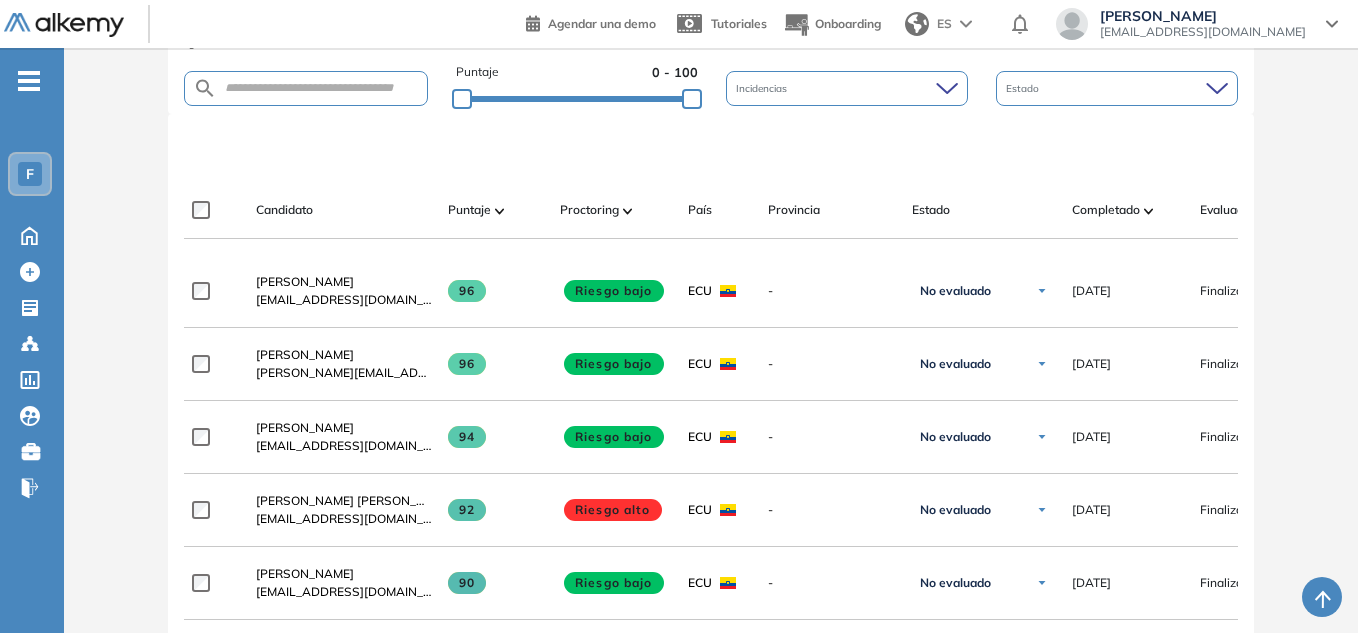 click at bounding box center [628, 211] 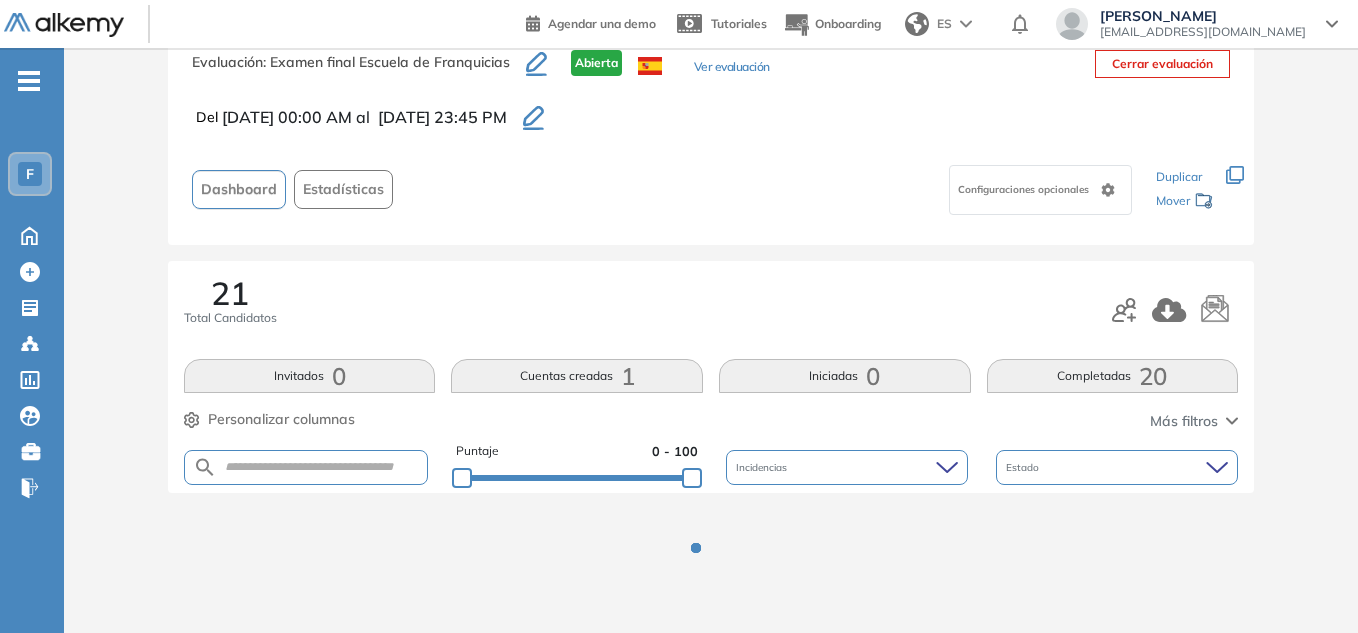 scroll, scrollTop: 441, scrollLeft: 0, axis: vertical 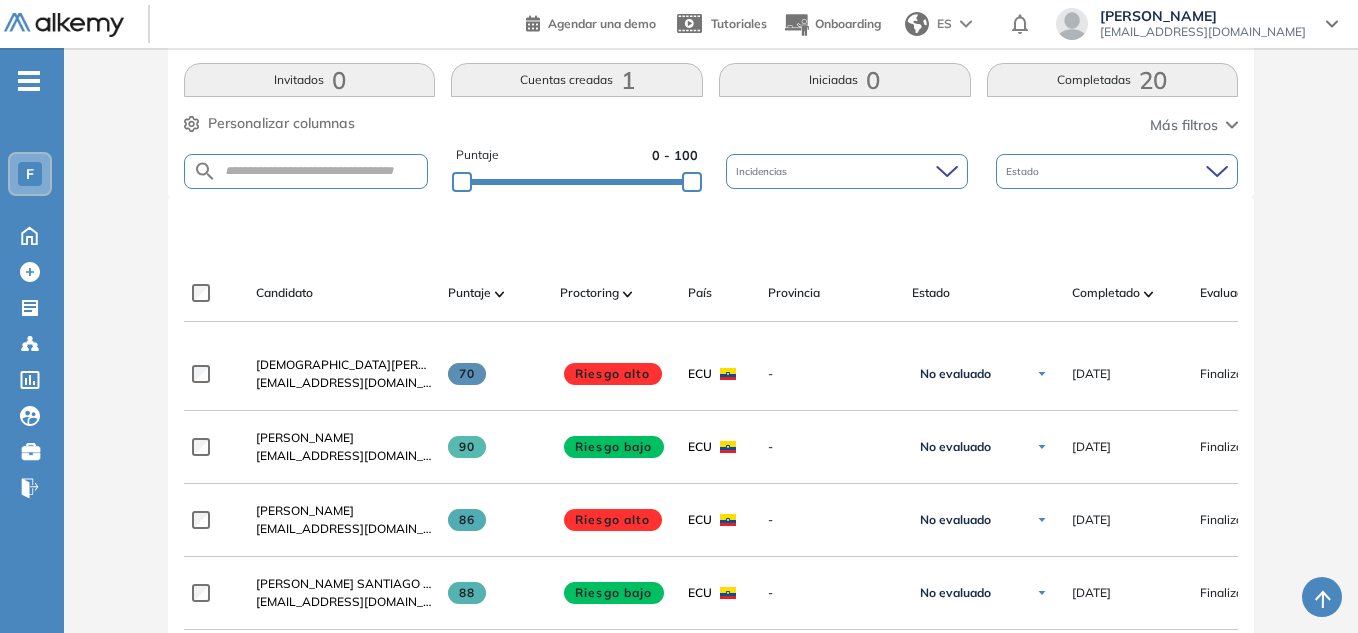 click on "Proctoring" at bounding box center (616, 293) 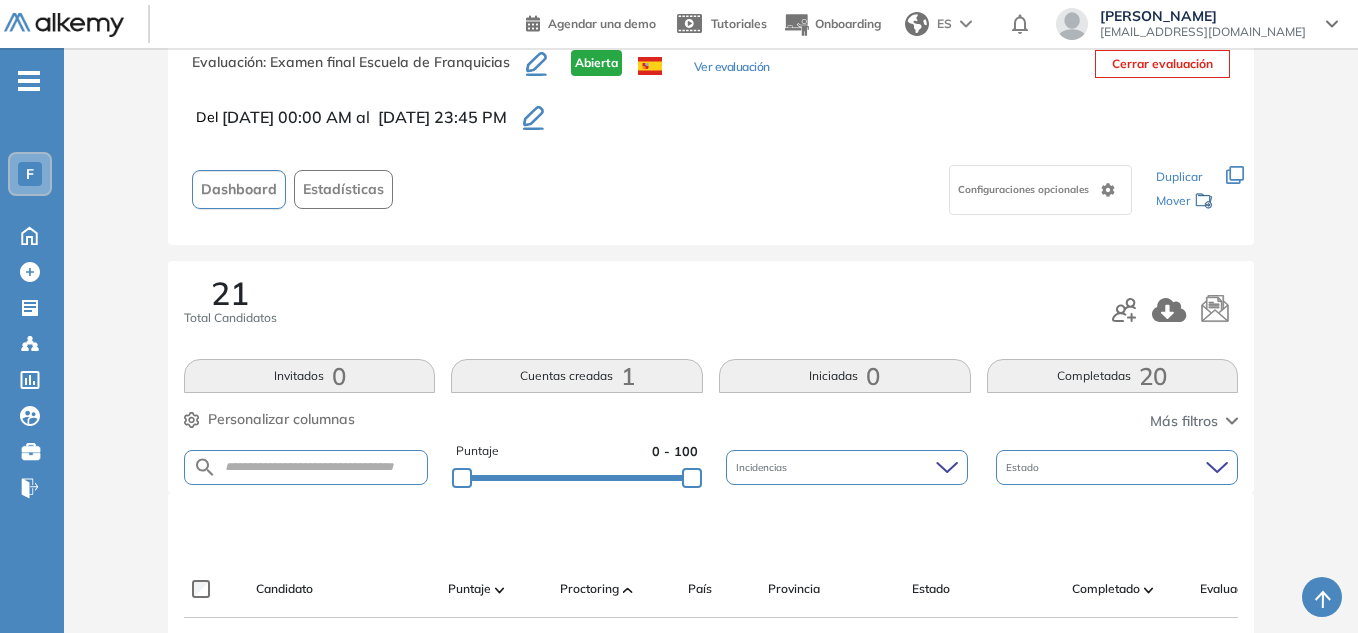 scroll, scrollTop: 358, scrollLeft: 0, axis: vertical 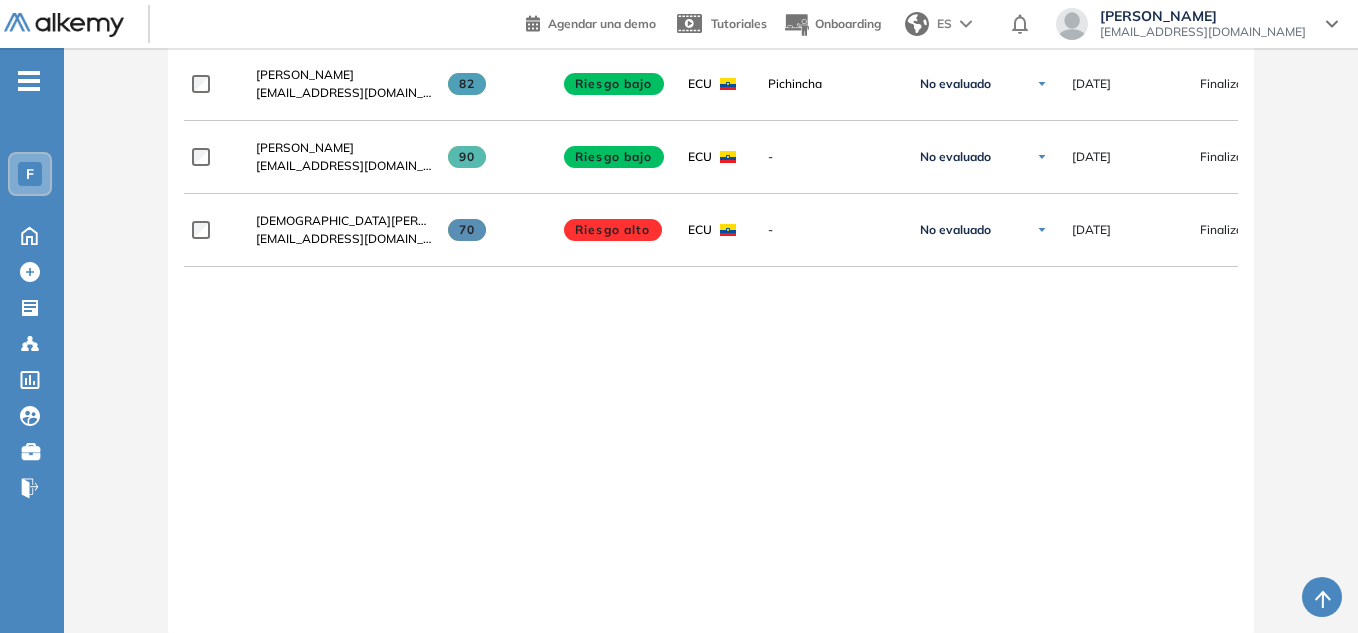 drag, startPoint x: 1354, startPoint y: 447, endPoint x: 1347, endPoint y: 542, distance: 95.257545 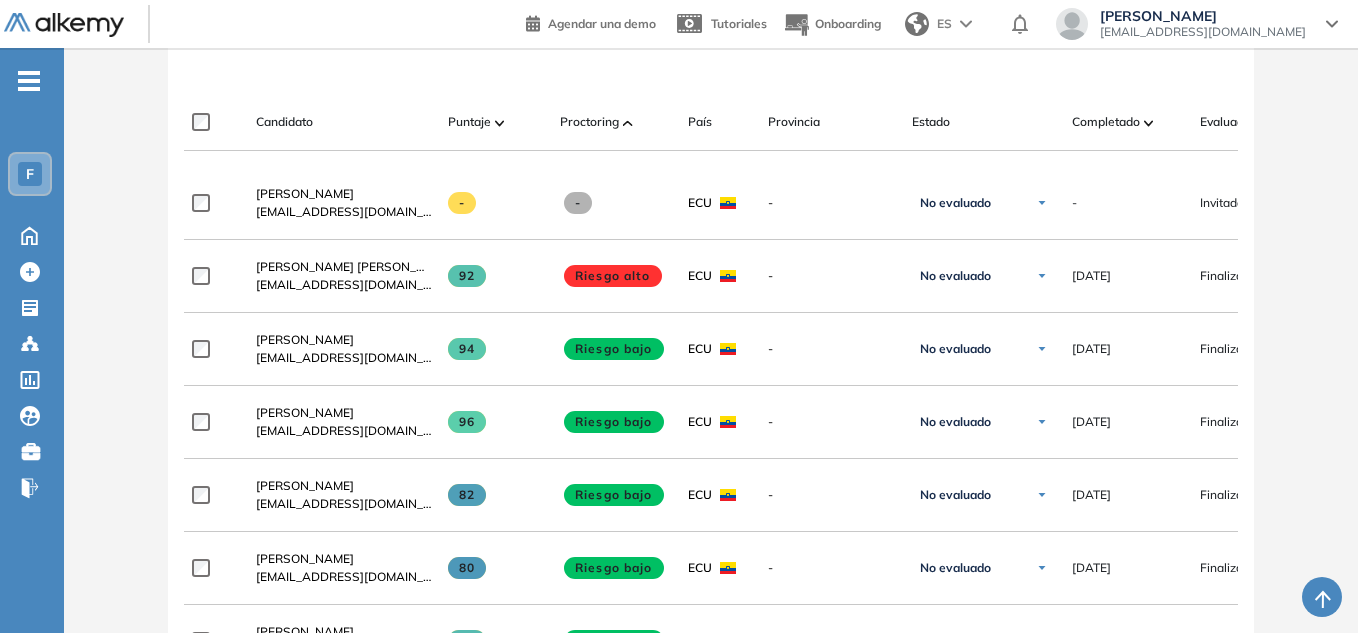 scroll, scrollTop: 550, scrollLeft: 0, axis: vertical 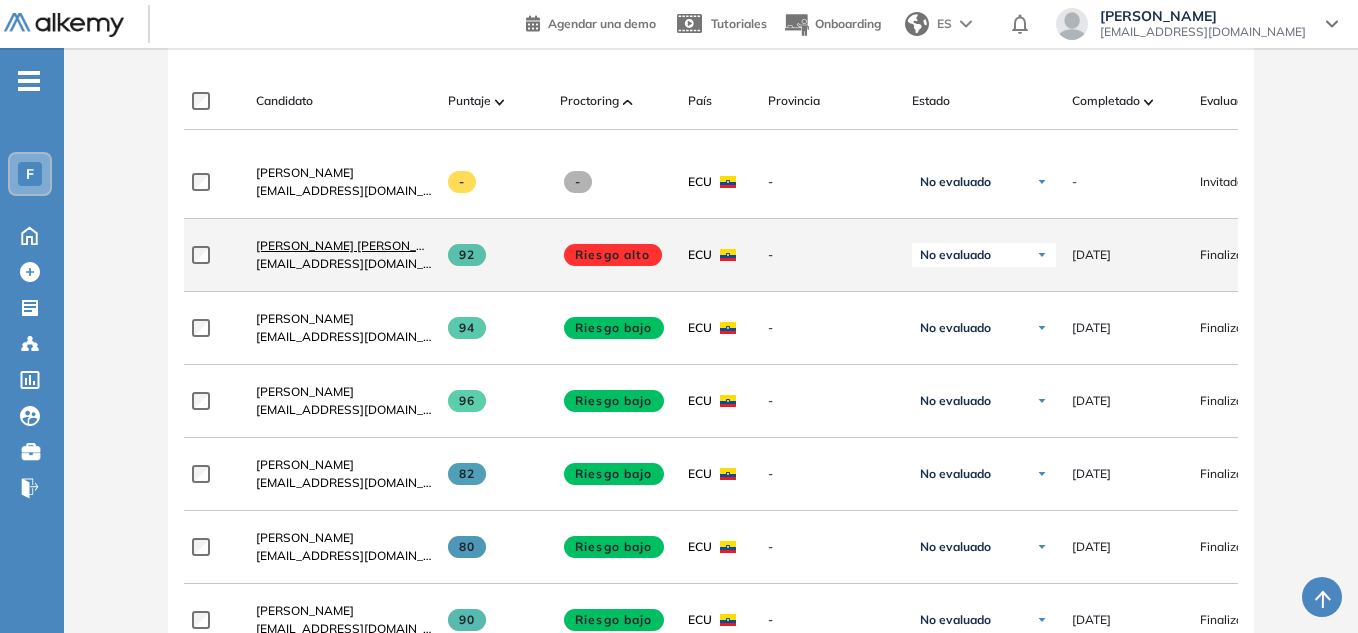 click on "[PERSON_NAME] [PERSON_NAME]" at bounding box center [355, 245] 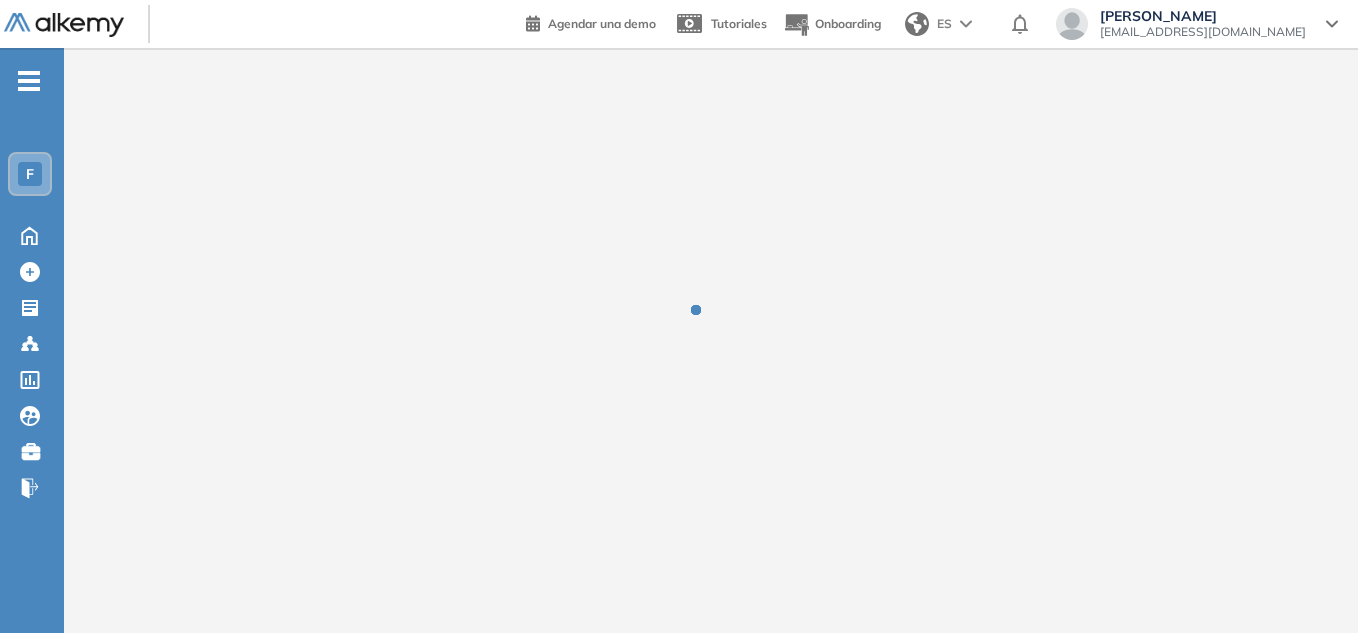 scroll, scrollTop: 0, scrollLeft: 0, axis: both 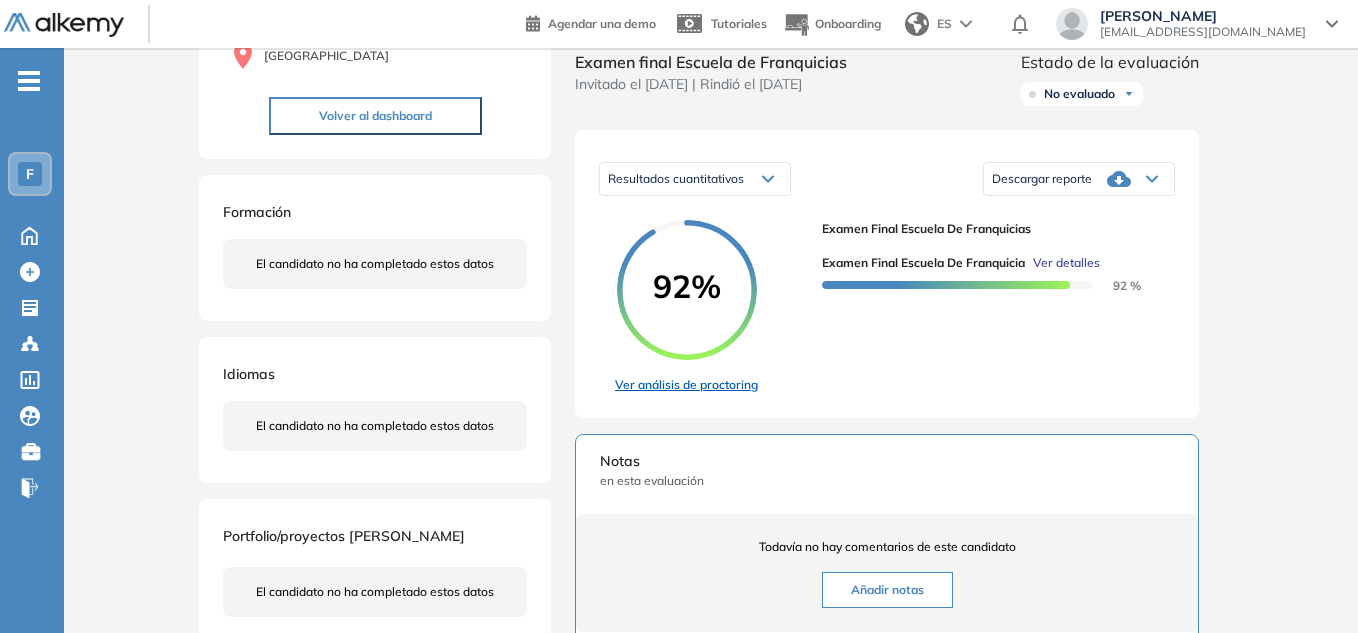 click on "Ver análisis de proctoring" at bounding box center [686, 385] 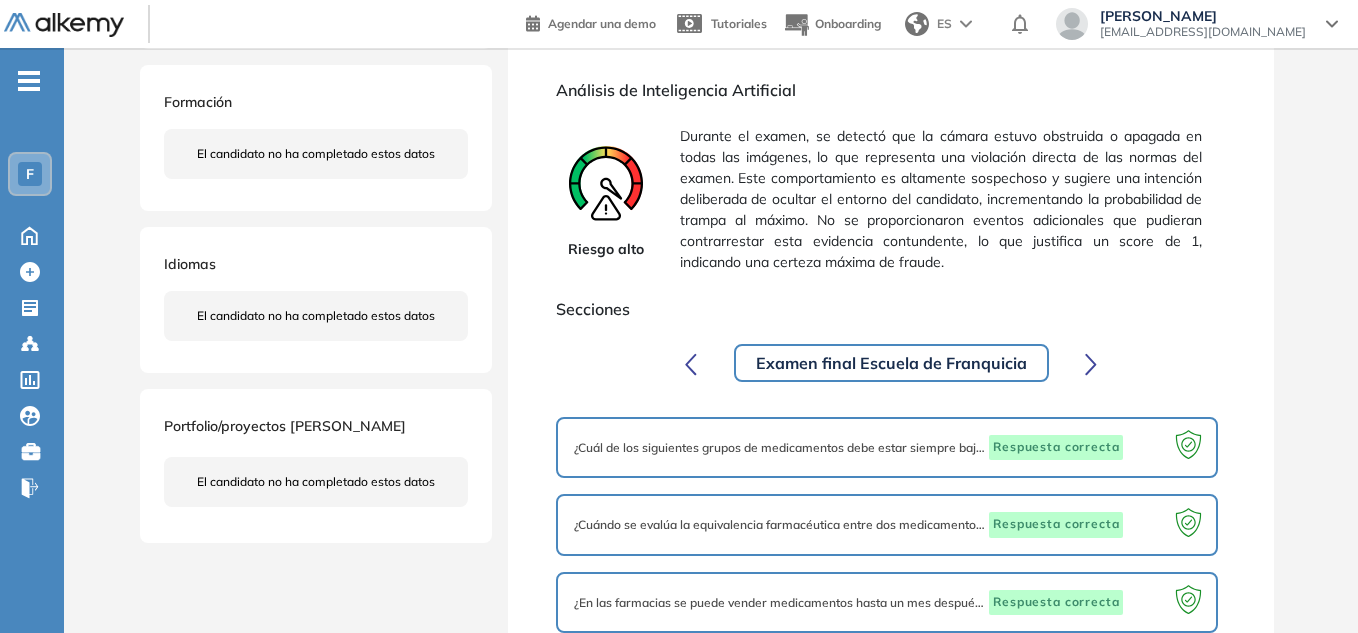 scroll, scrollTop: 0, scrollLeft: 0, axis: both 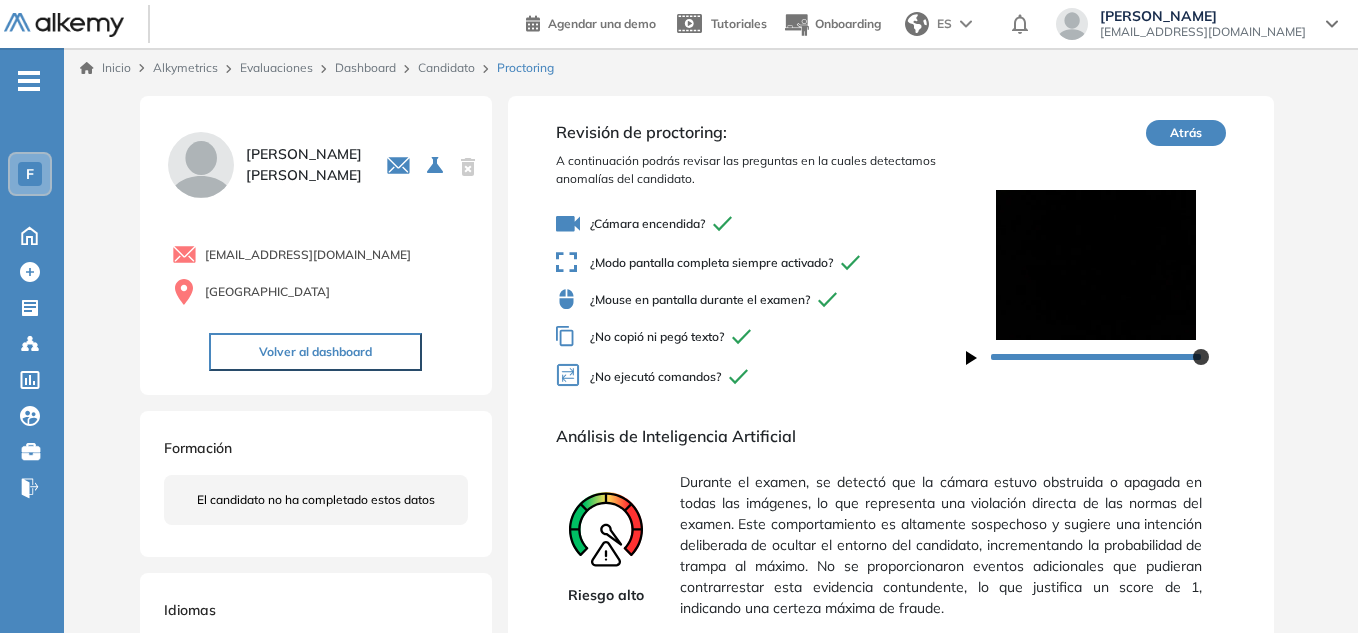 click on "Volver al dashboard" at bounding box center (315, 352) 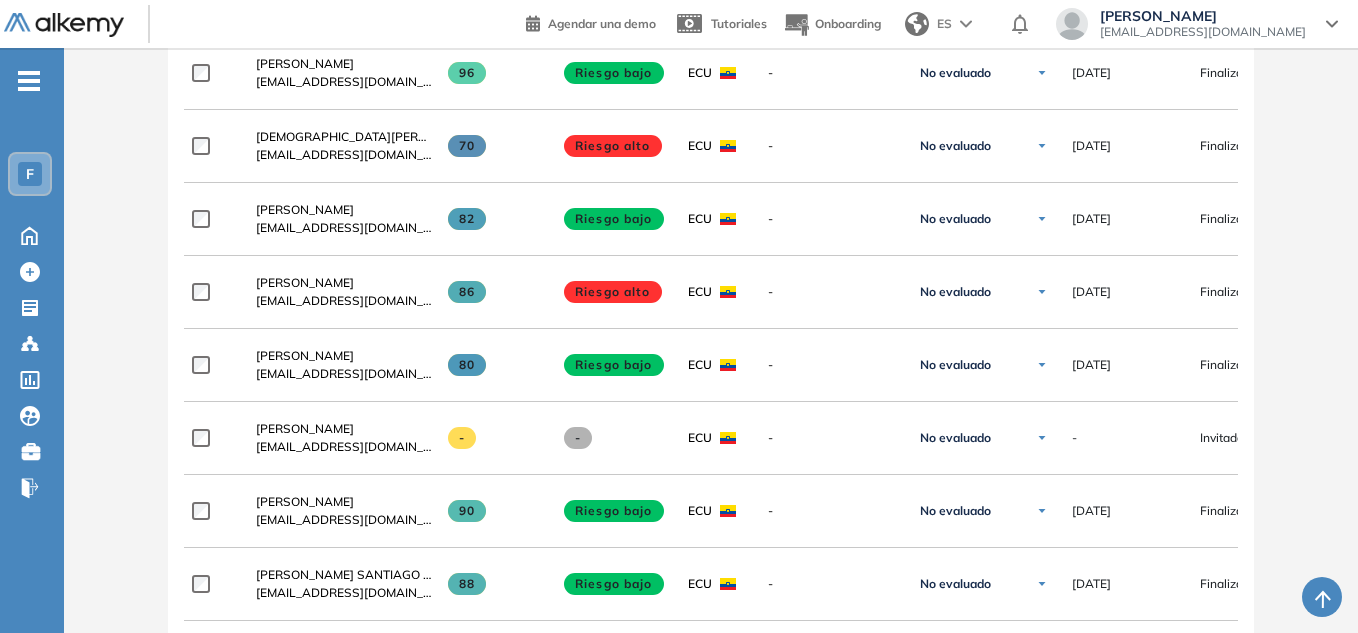scroll, scrollTop: 788, scrollLeft: 0, axis: vertical 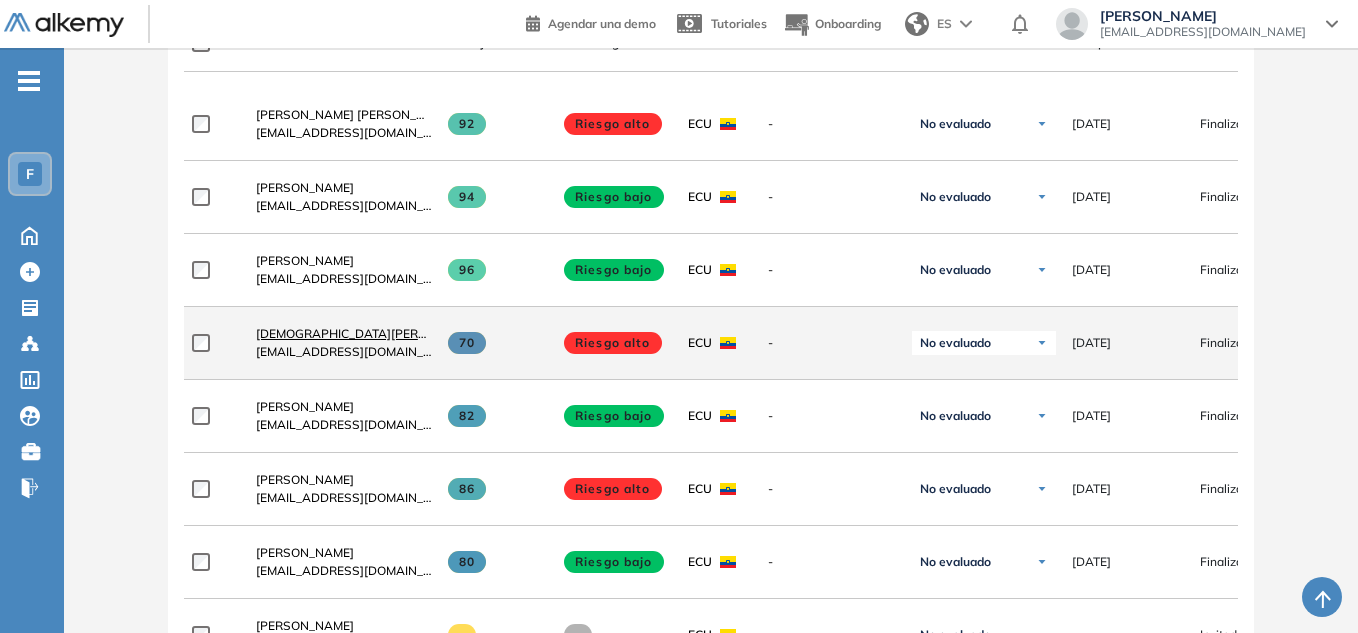 click on "[DEMOGRAPHIC_DATA][PERSON_NAME] [PERSON_NAME]" at bounding box center (423, 333) 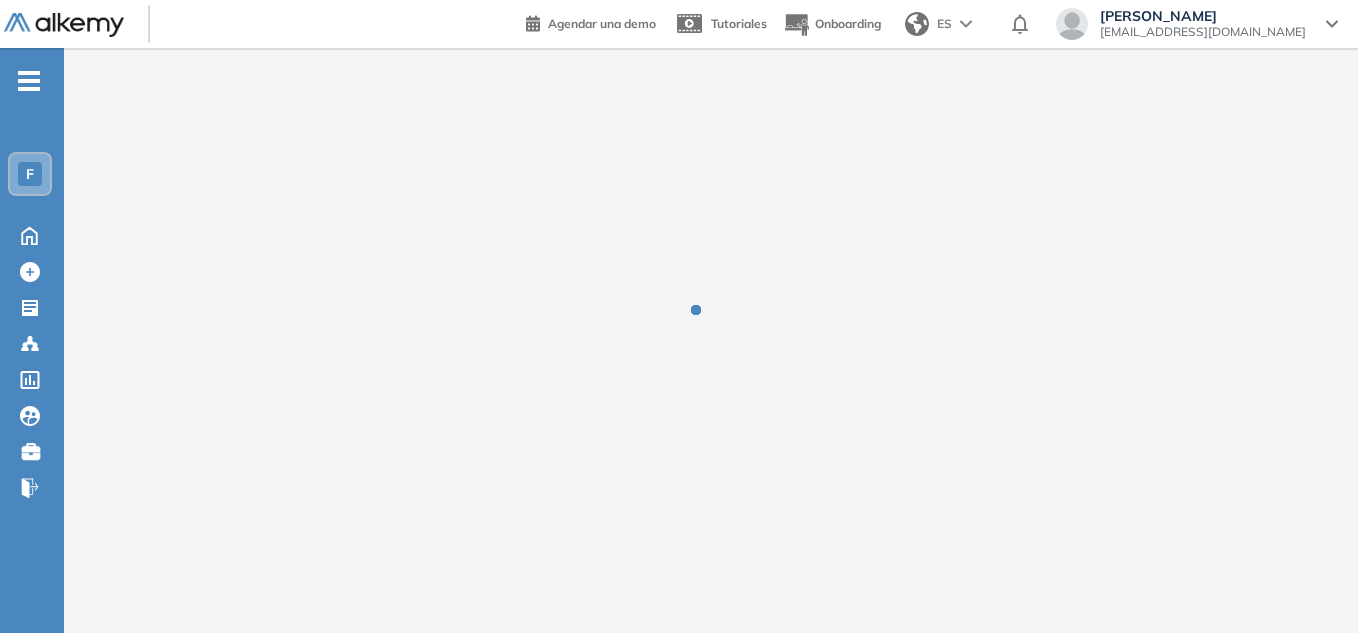 scroll, scrollTop: 0, scrollLeft: 0, axis: both 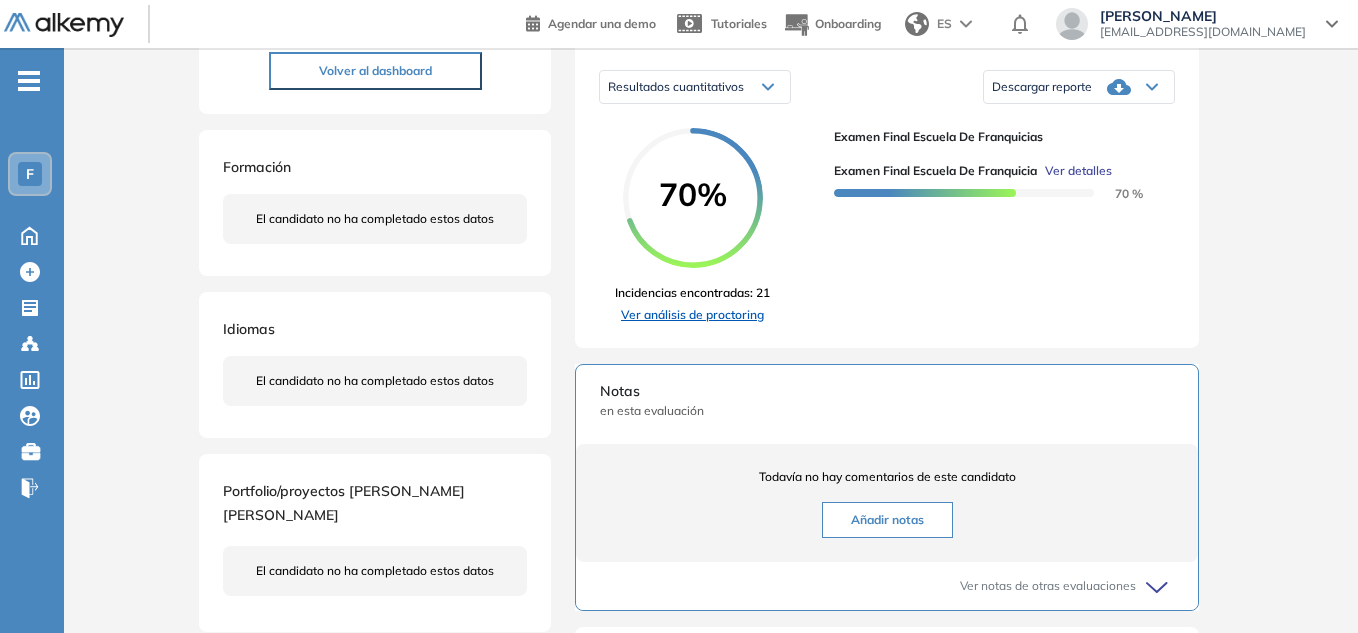 click on "Ver análisis de proctoring" at bounding box center (692, 315) 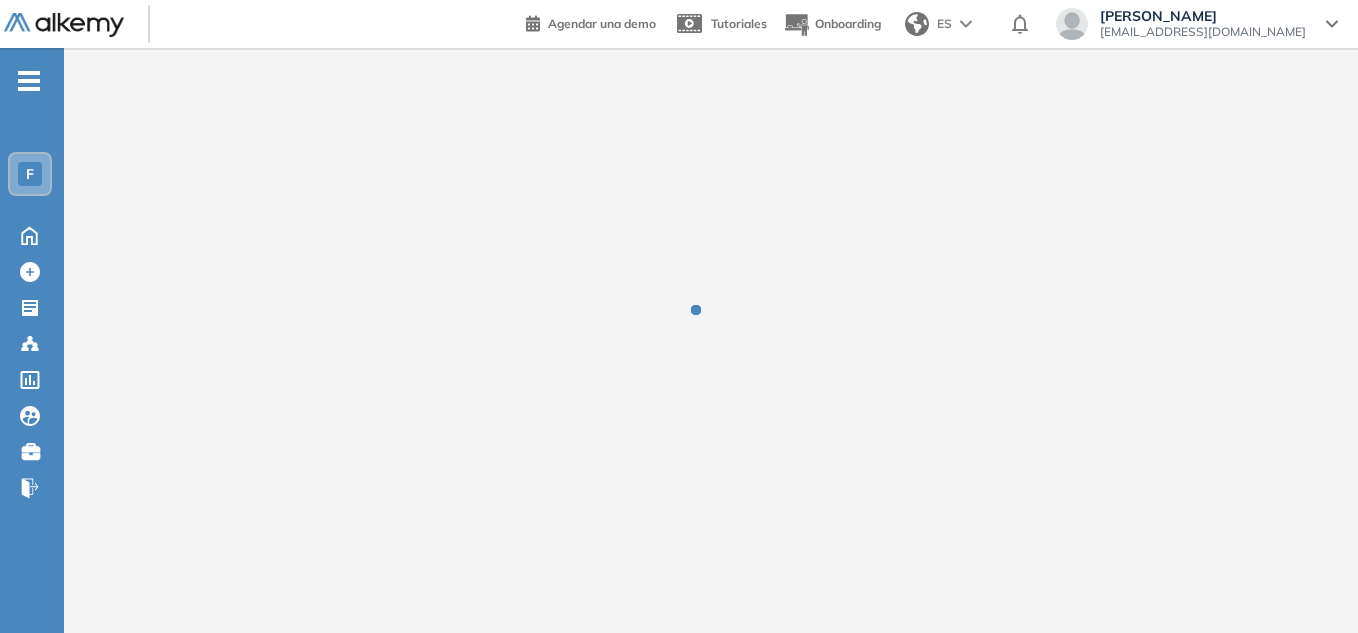 scroll, scrollTop: 0, scrollLeft: 0, axis: both 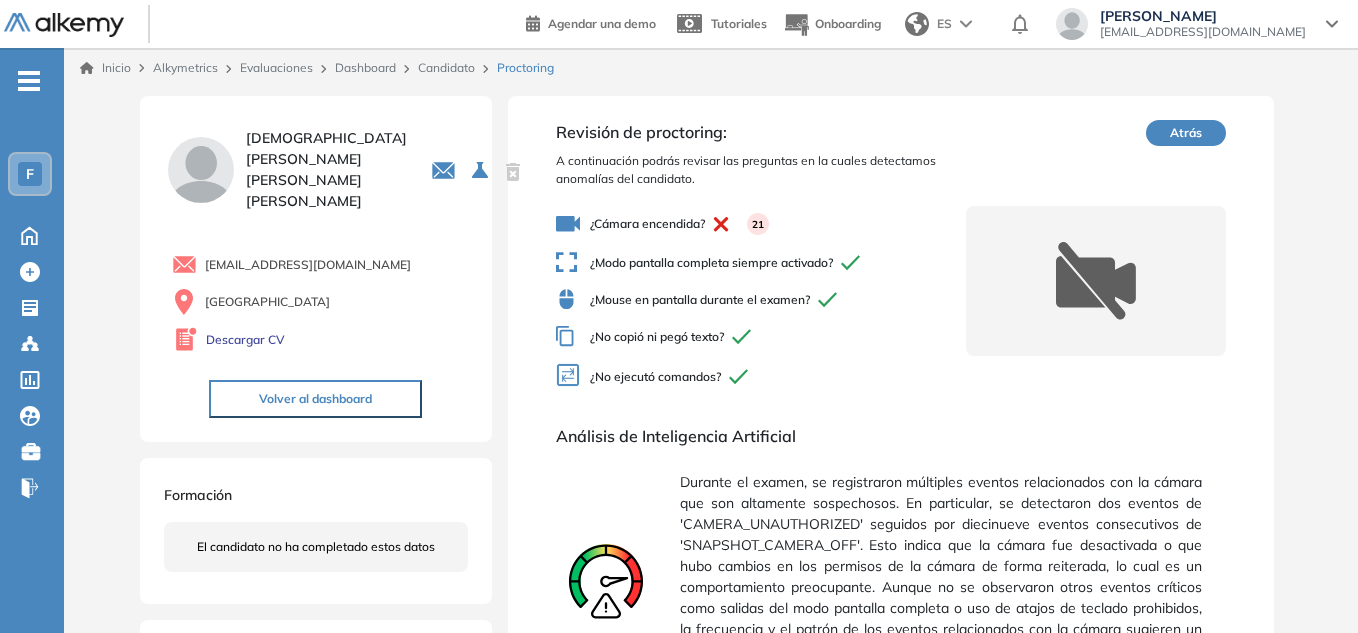 click on "Volver al dashboard" at bounding box center (315, 399) 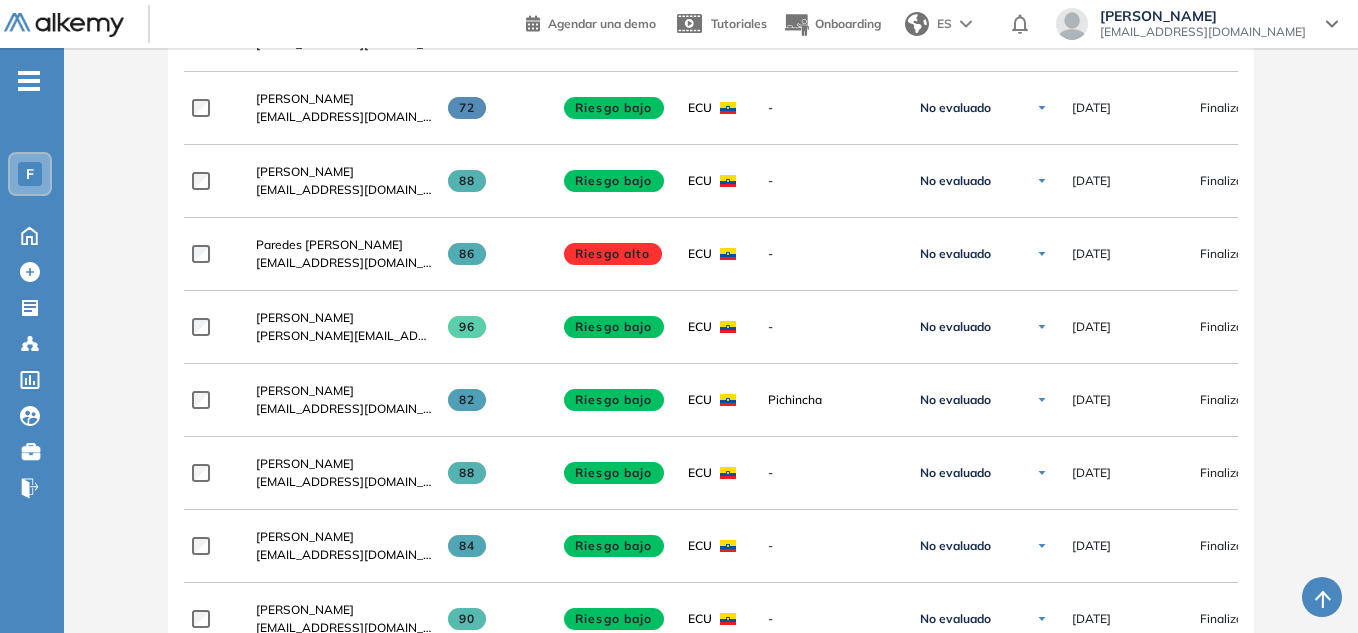 scroll, scrollTop: 1587, scrollLeft: 0, axis: vertical 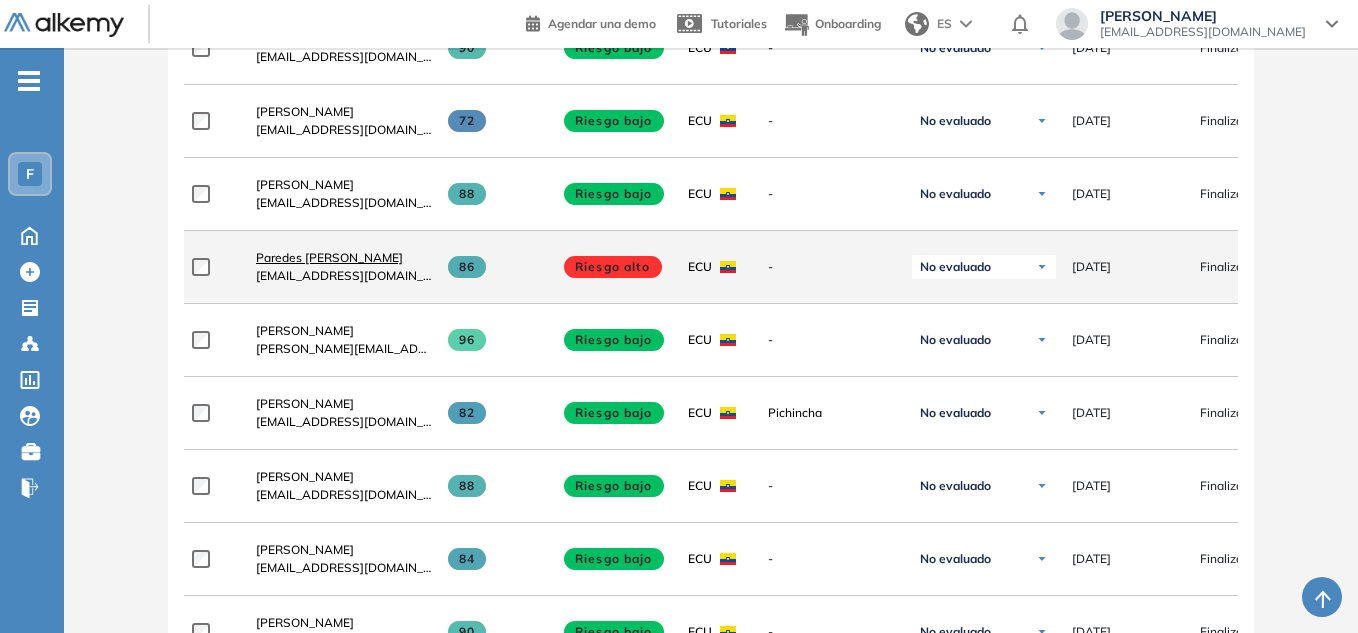 click on "Paredes [PERSON_NAME]" at bounding box center (329, 257) 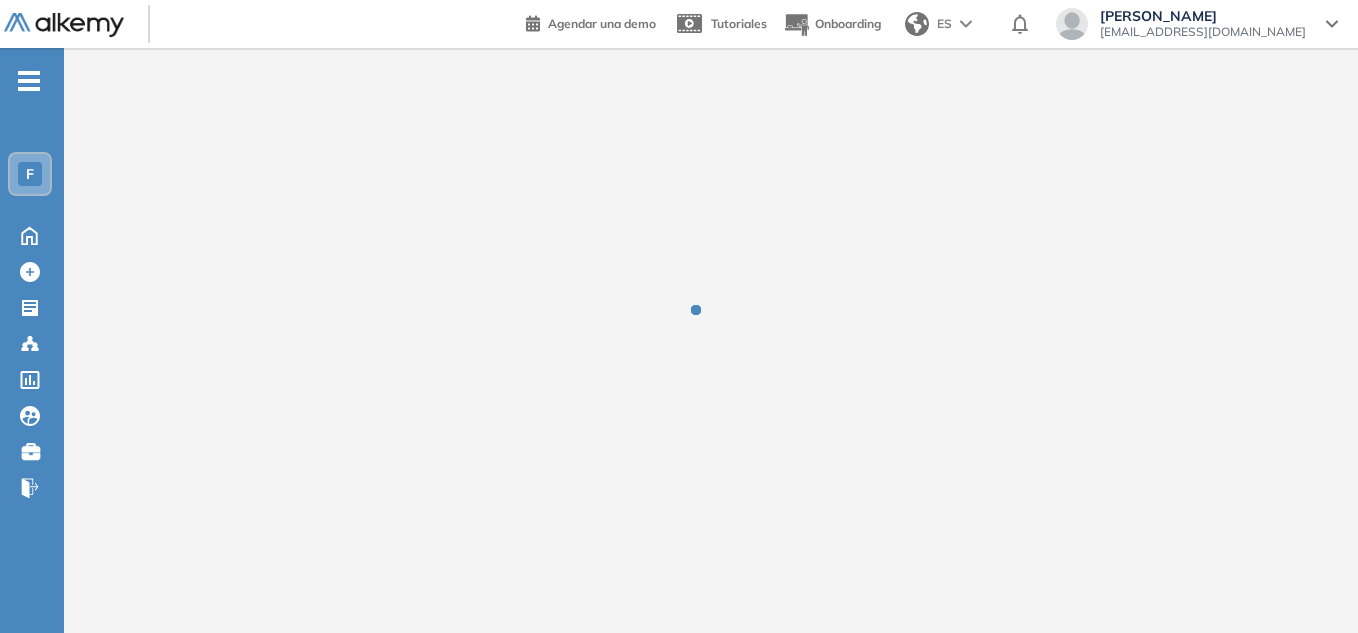 scroll, scrollTop: 0, scrollLeft: 0, axis: both 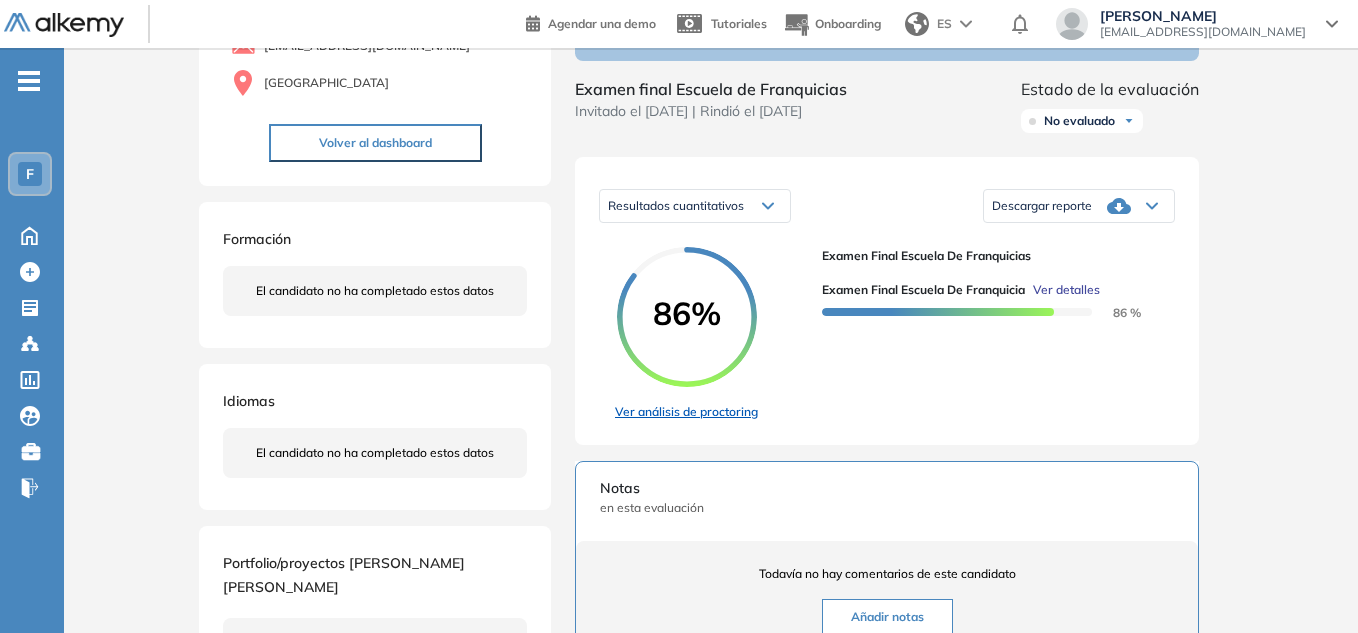 click on "Ver análisis de proctoring" at bounding box center (686, 412) 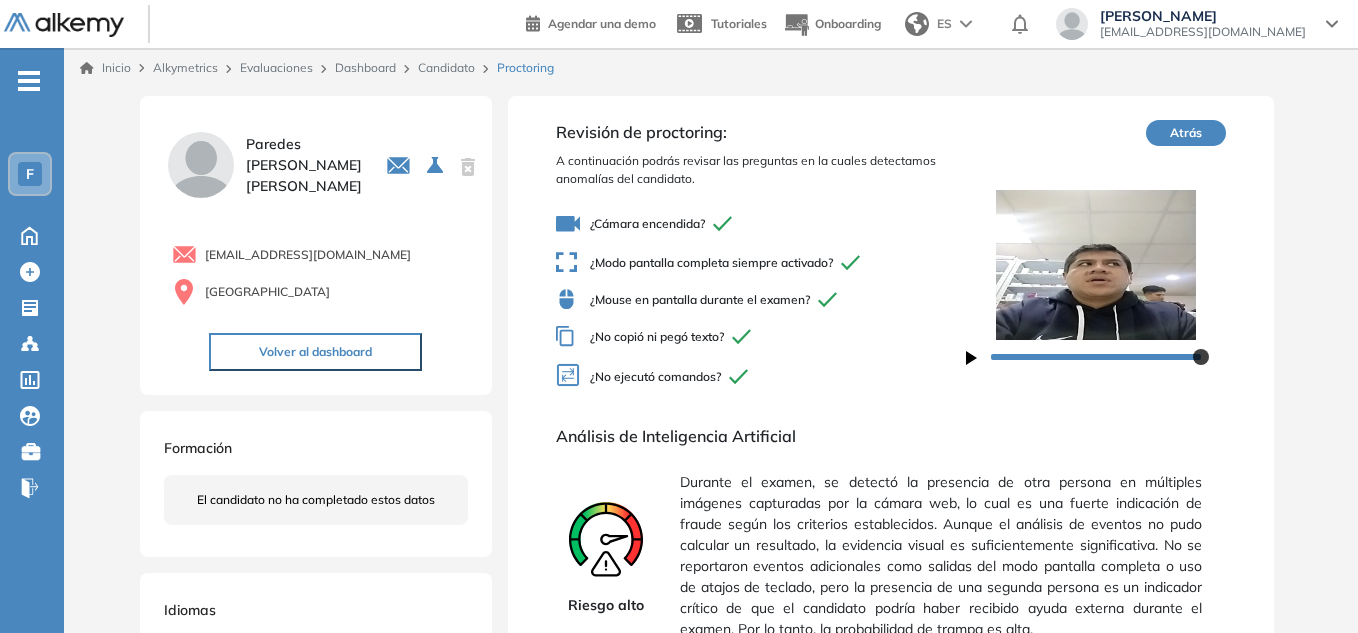 click 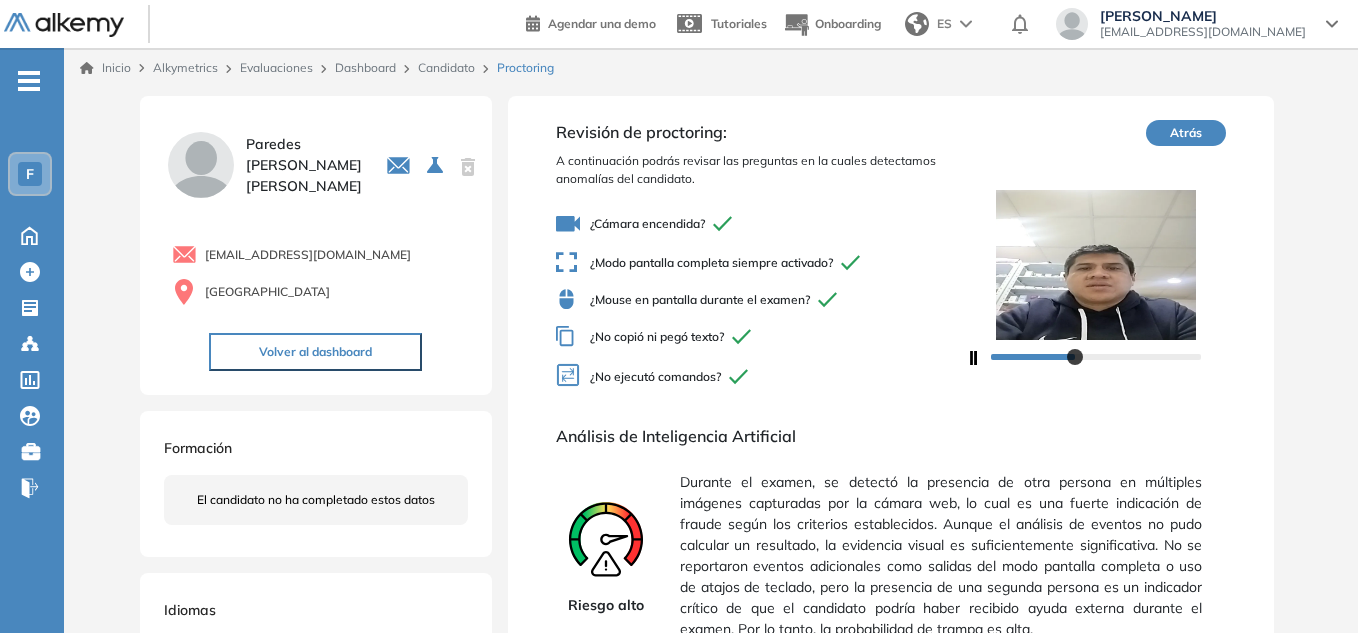 click on "Volver al dashboard" at bounding box center (315, 352) 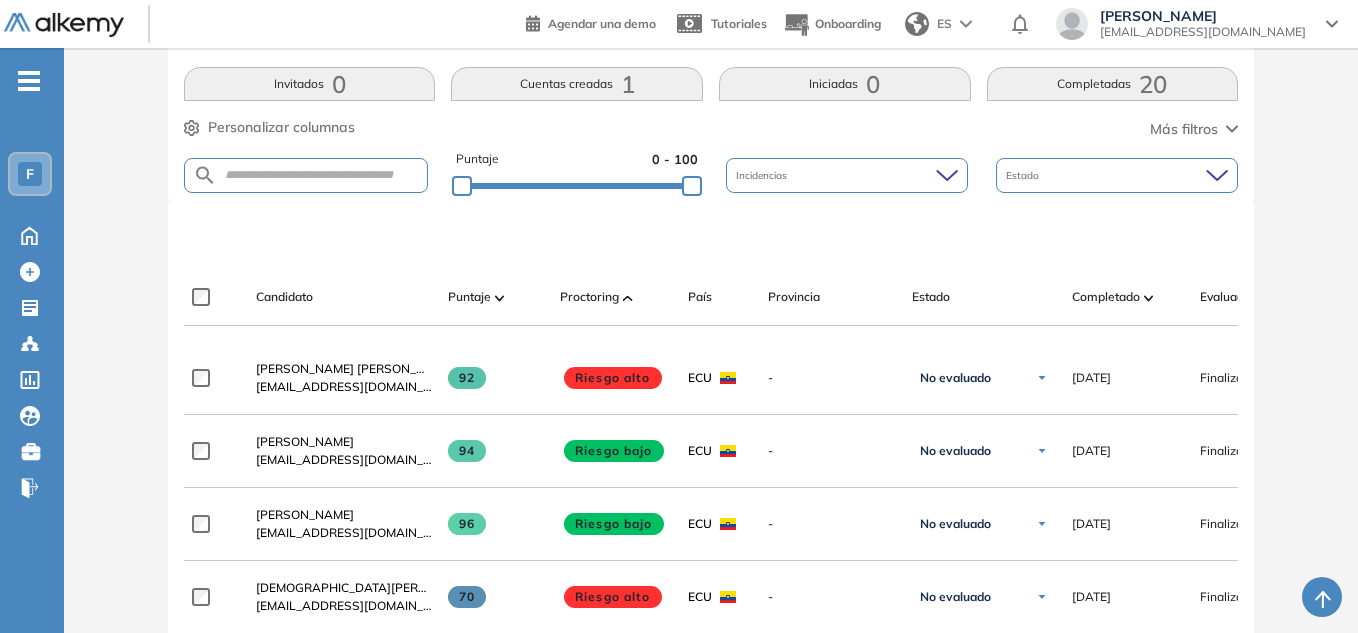 scroll, scrollTop: 355, scrollLeft: 0, axis: vertical 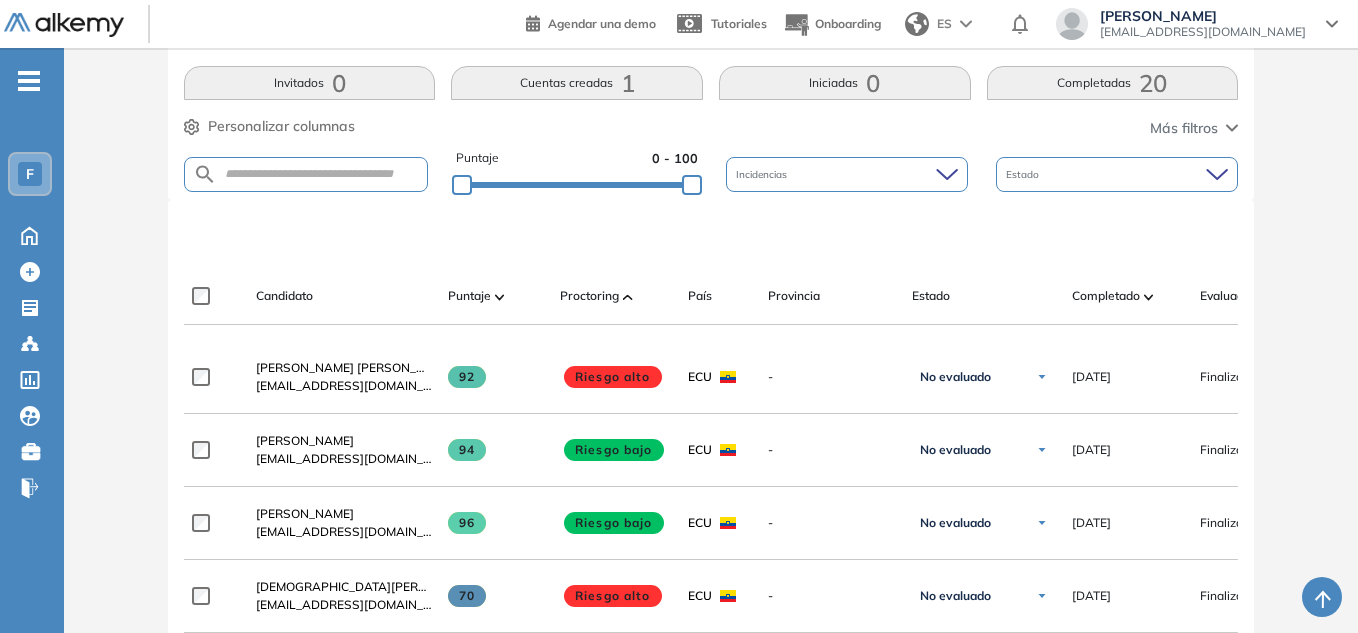 click at bounding box center [628, 297] 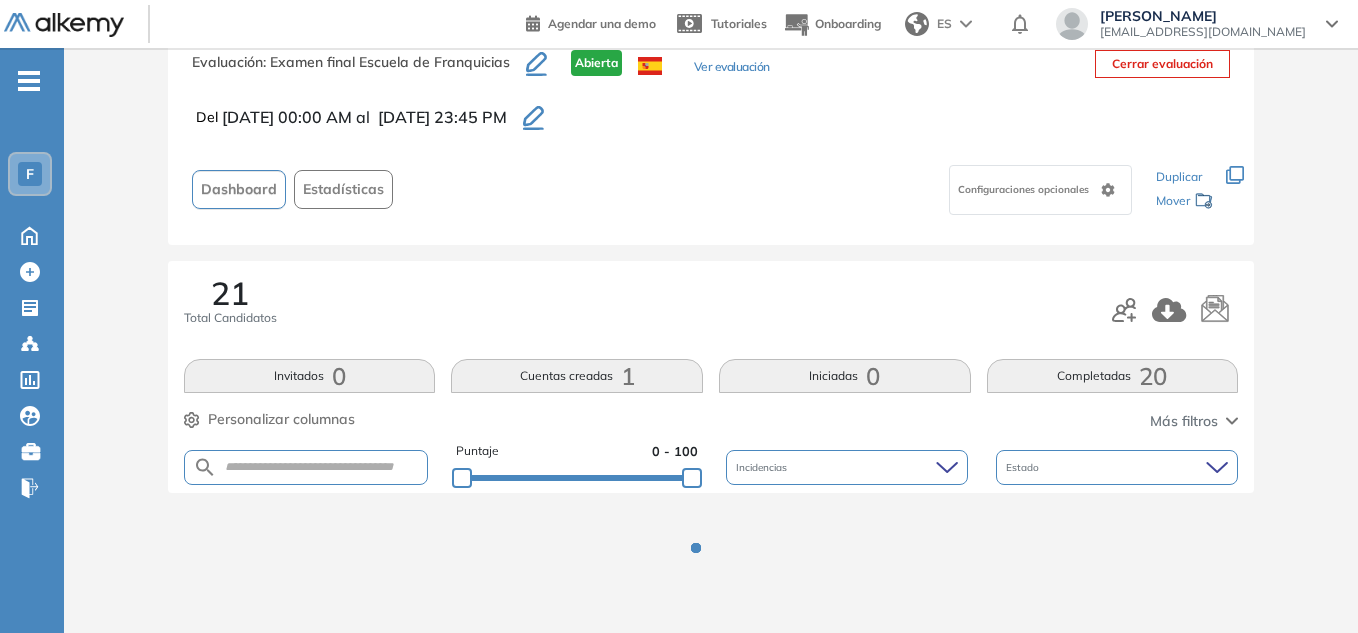 scroll, scrollTop: 355, scrollLeft: 0, axis: vertical 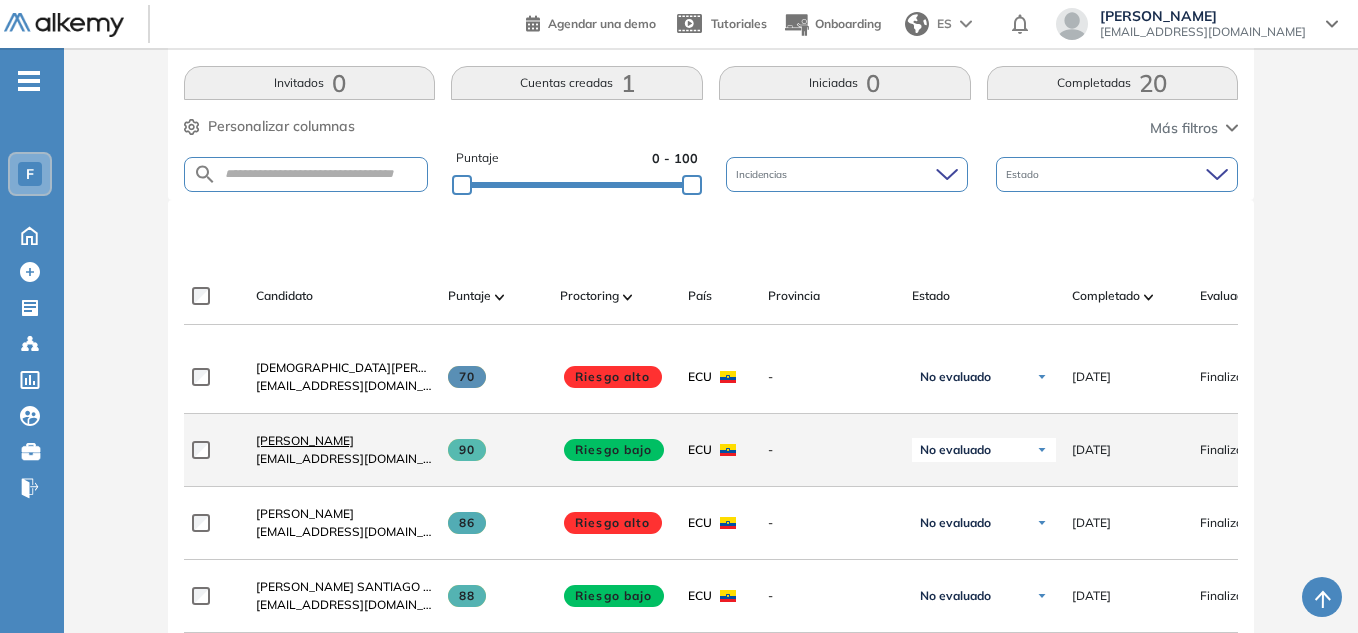 click on "[PERSON_NAME]" at bounding box center [305, 440] 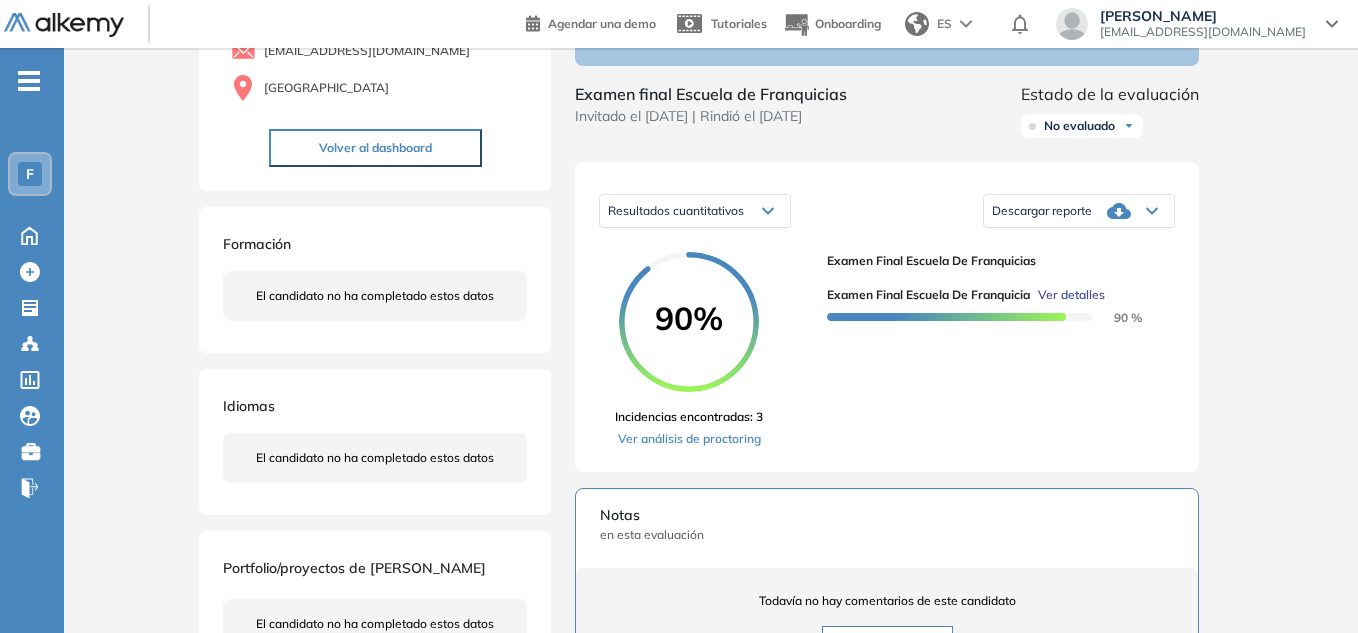scroll, scrollTop: 210, scrollLeft: 0, axis: vertical 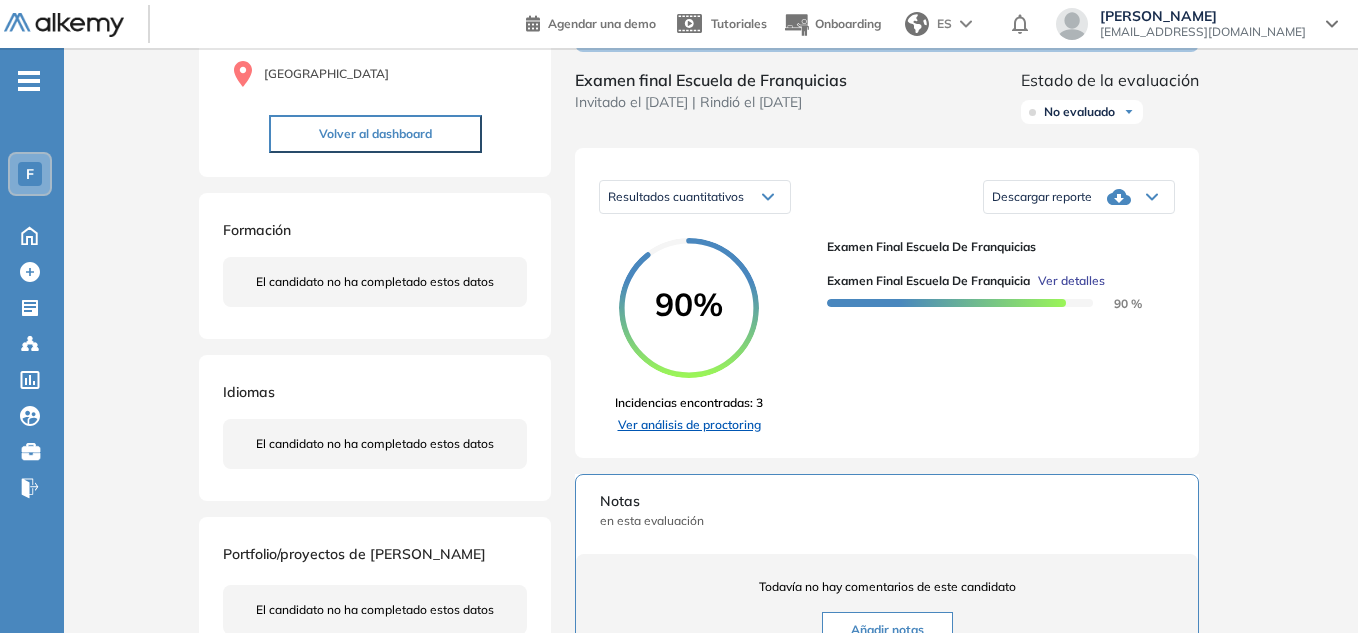 click on "Ver análisis de proctoring" at bounding box center [689, 425] 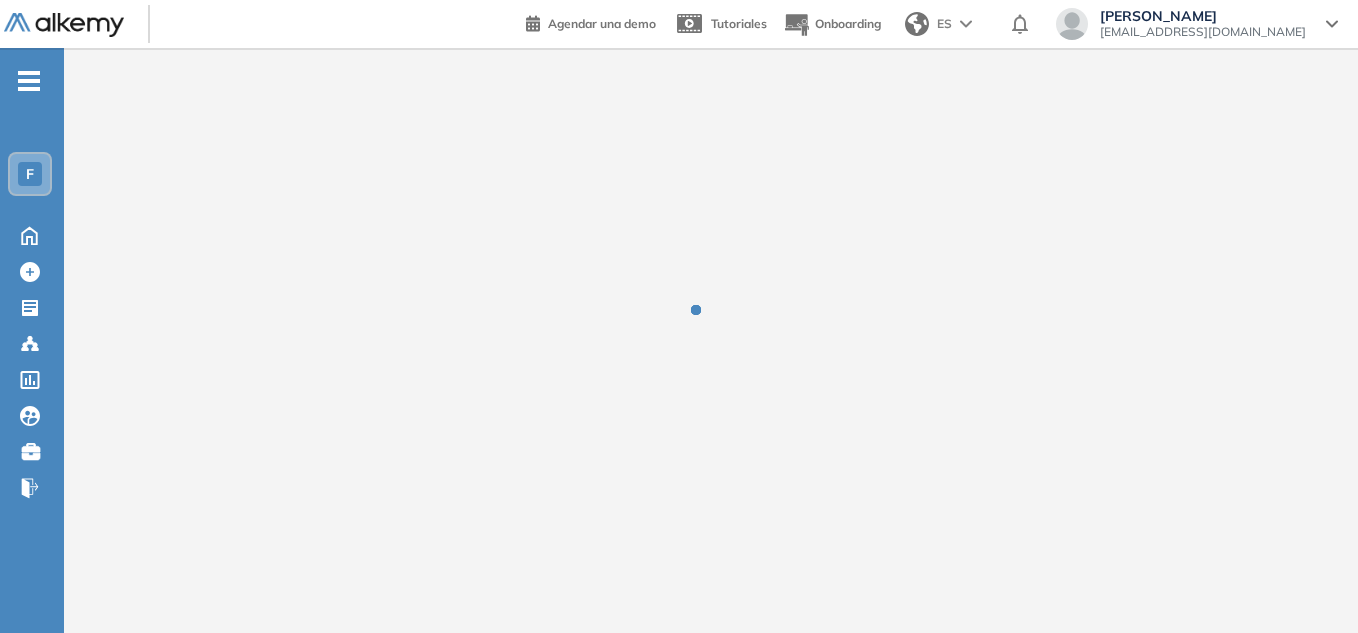 scroll, scrollTop: 0, scrollLeft: 0, axis: both 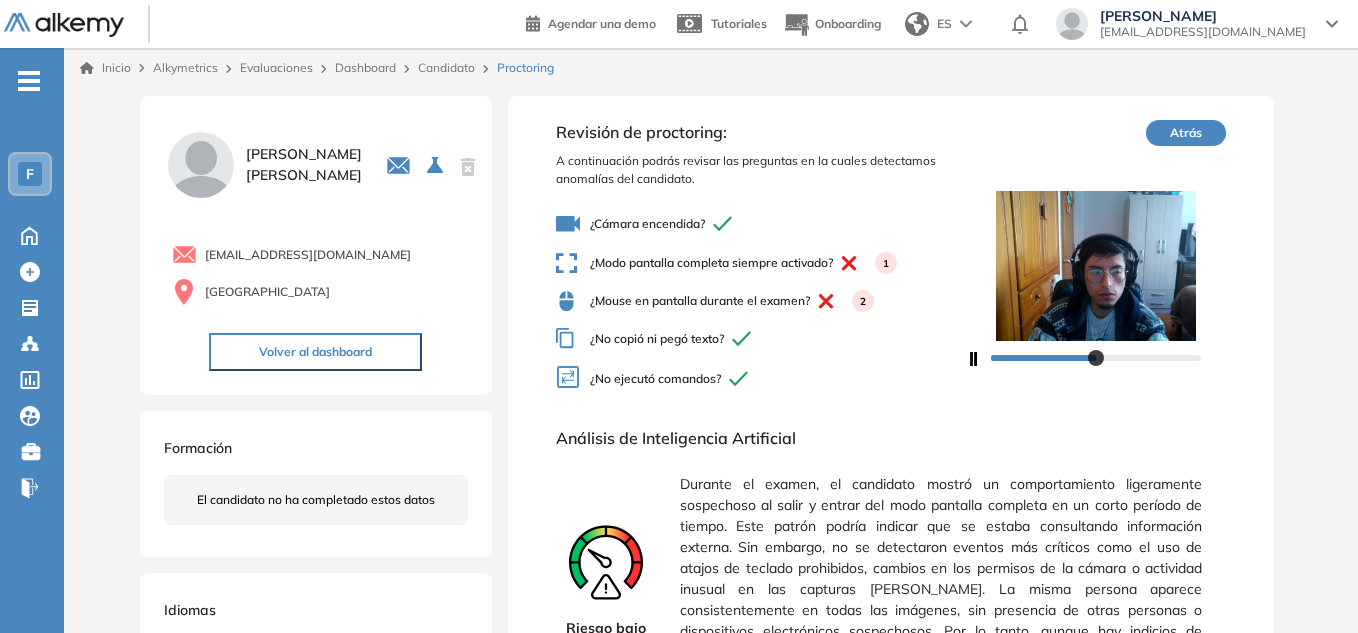 click on "Volver al dashboard" at bounding box center [315, 352] 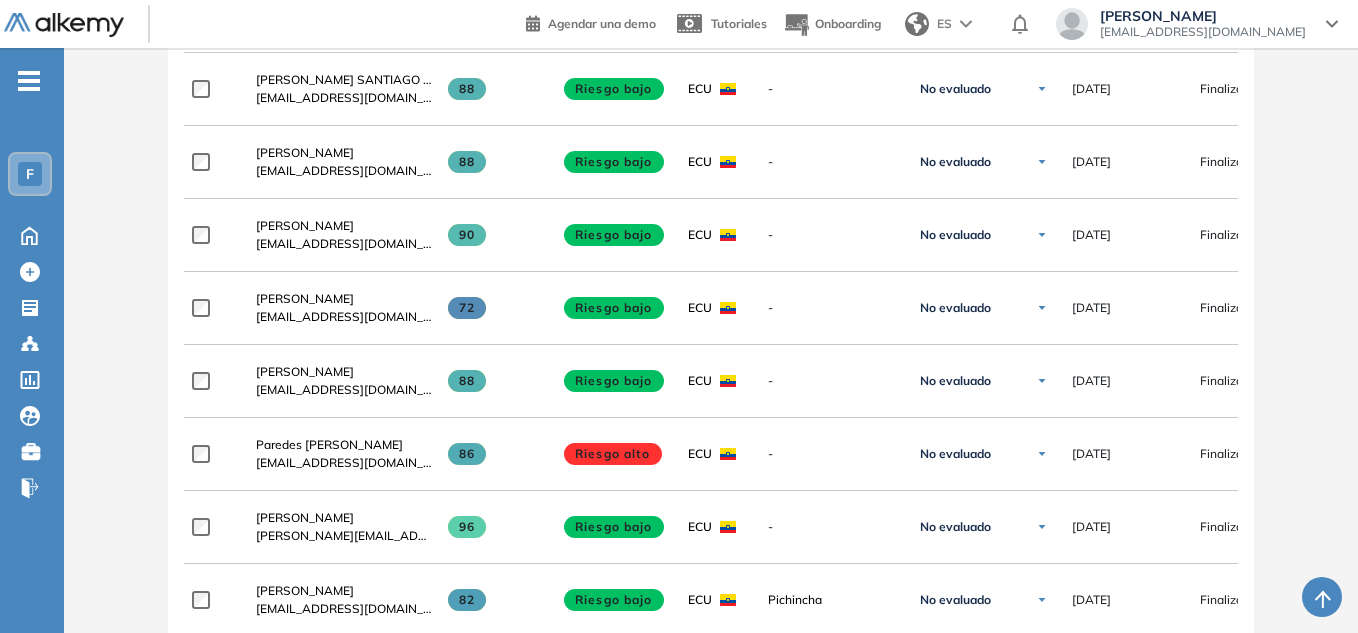 scroll, scrollTop: 1308, scrollLeft: 0, axis: vertical 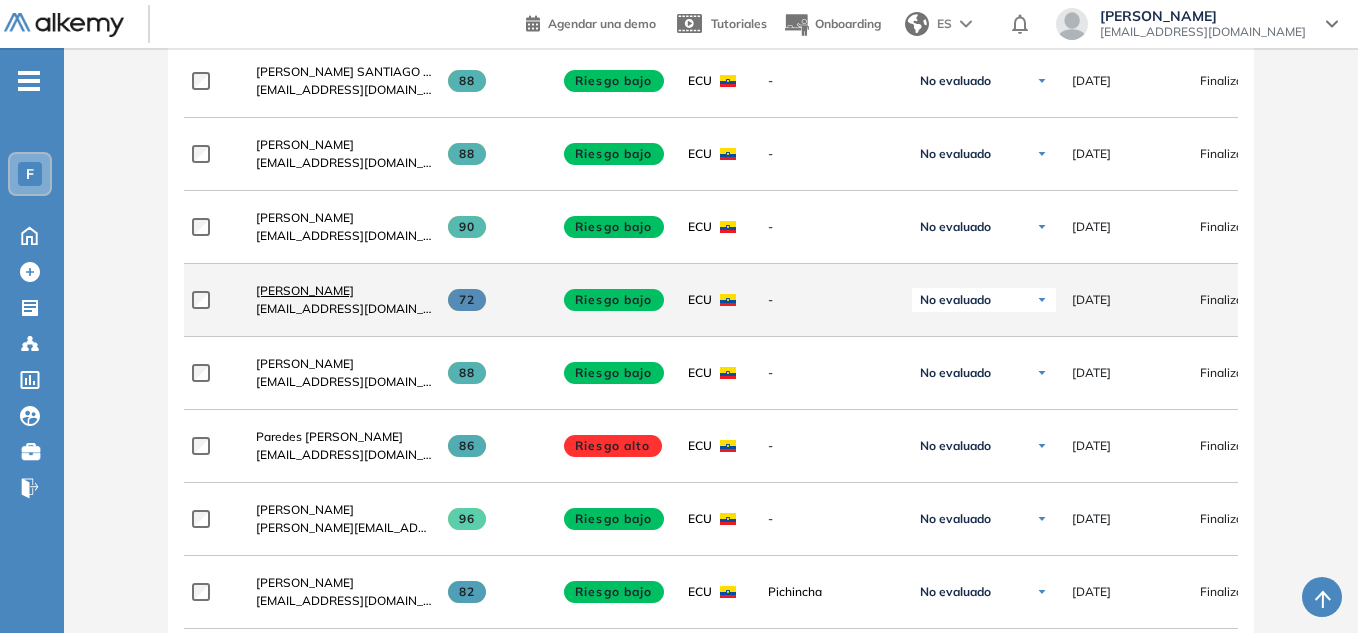 click on "[PERSON_NAME]" at bounding box center [305, 290] 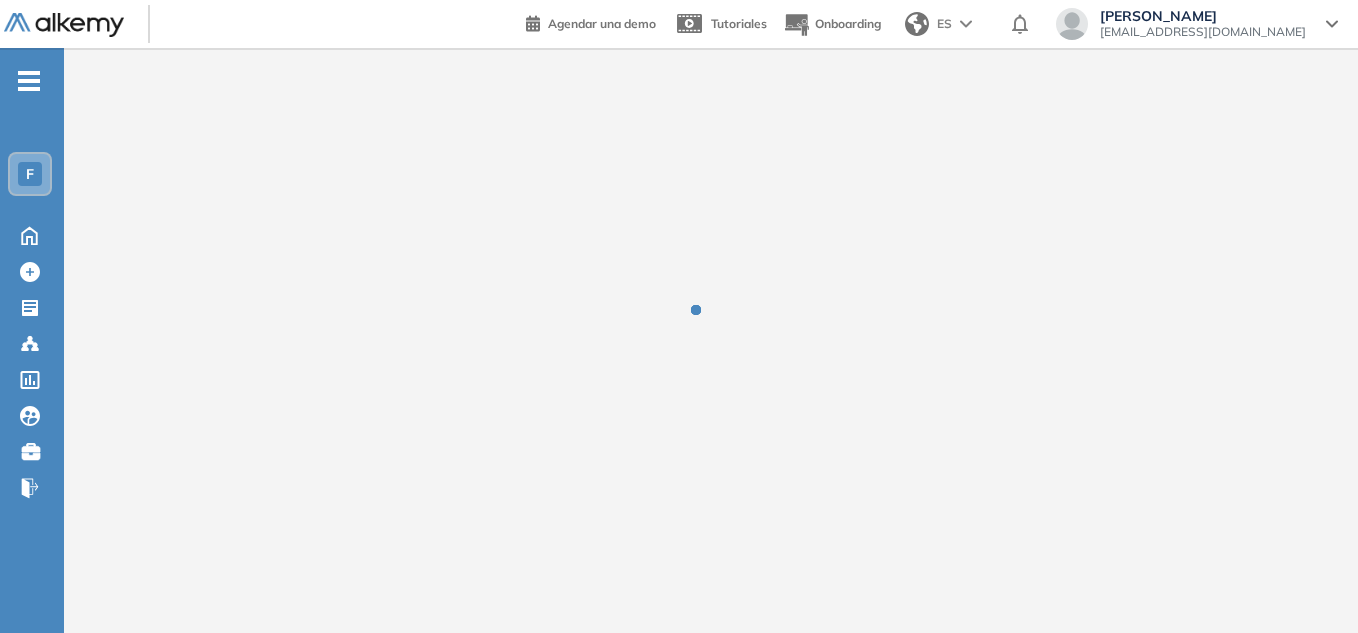 scroll, scrollTop: 0, scrollLeft: 0, axis: both 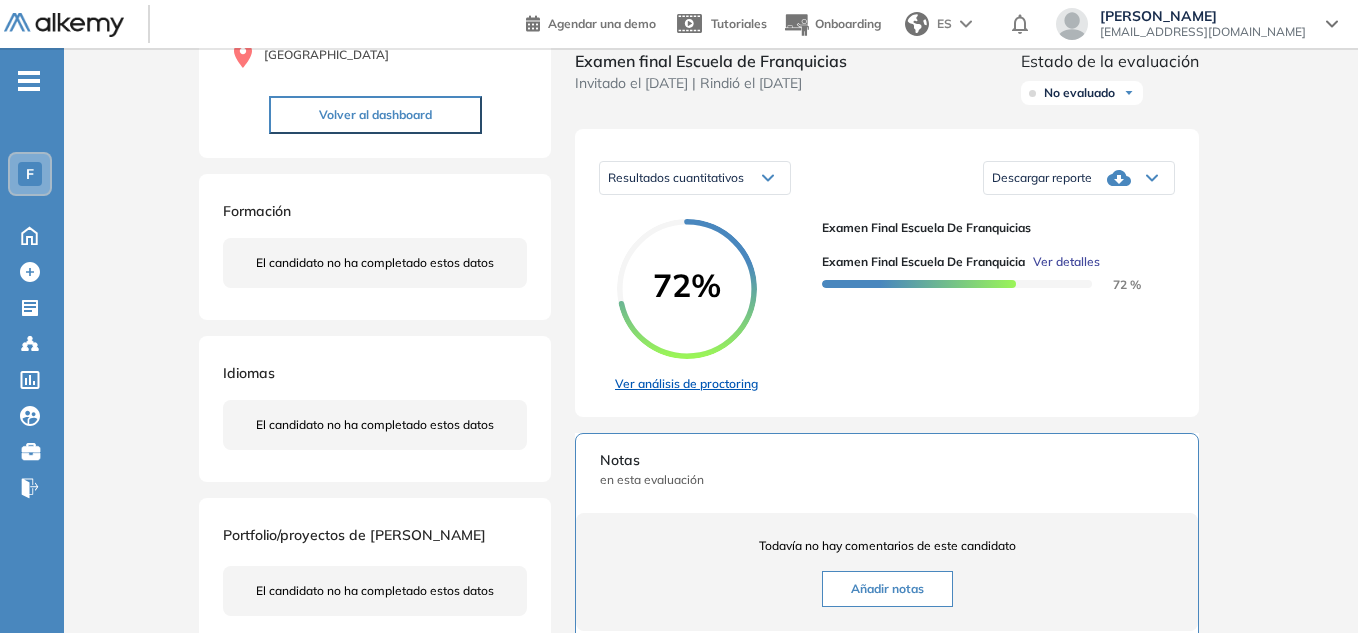 click on "Ver análisis de proctoring" at bounding box center (686, 384) 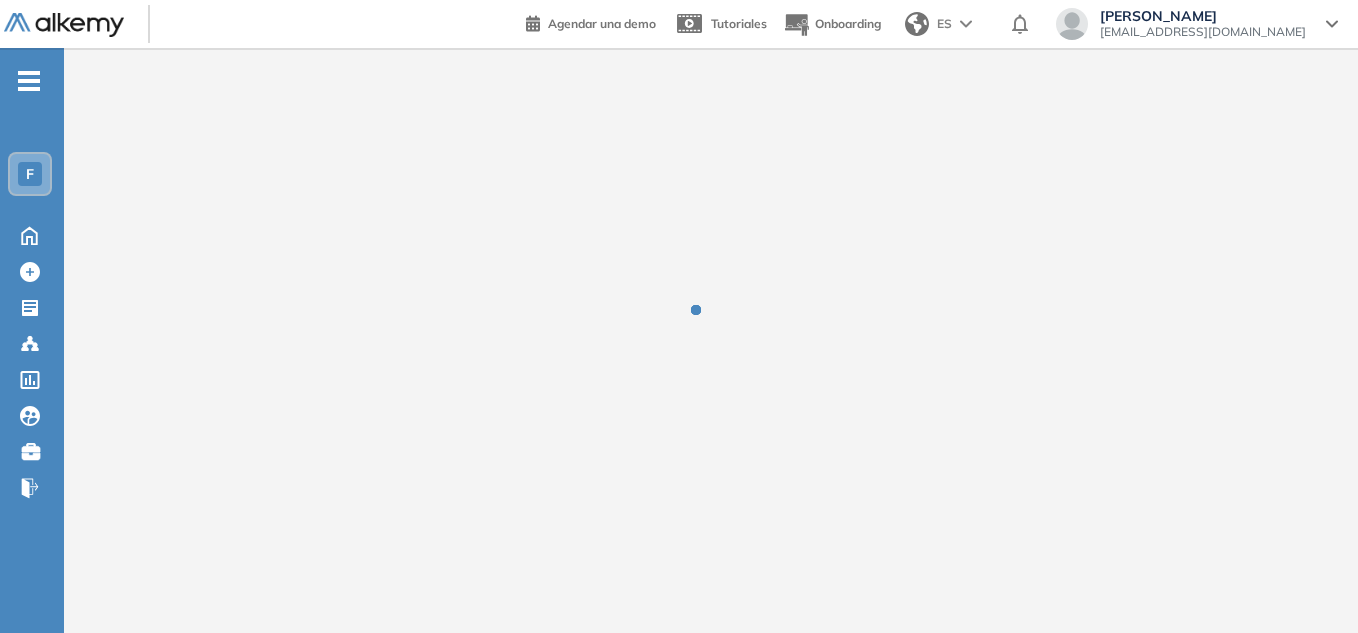 scroll, scrollTop: 0, scrollLeft: 0, axis: both 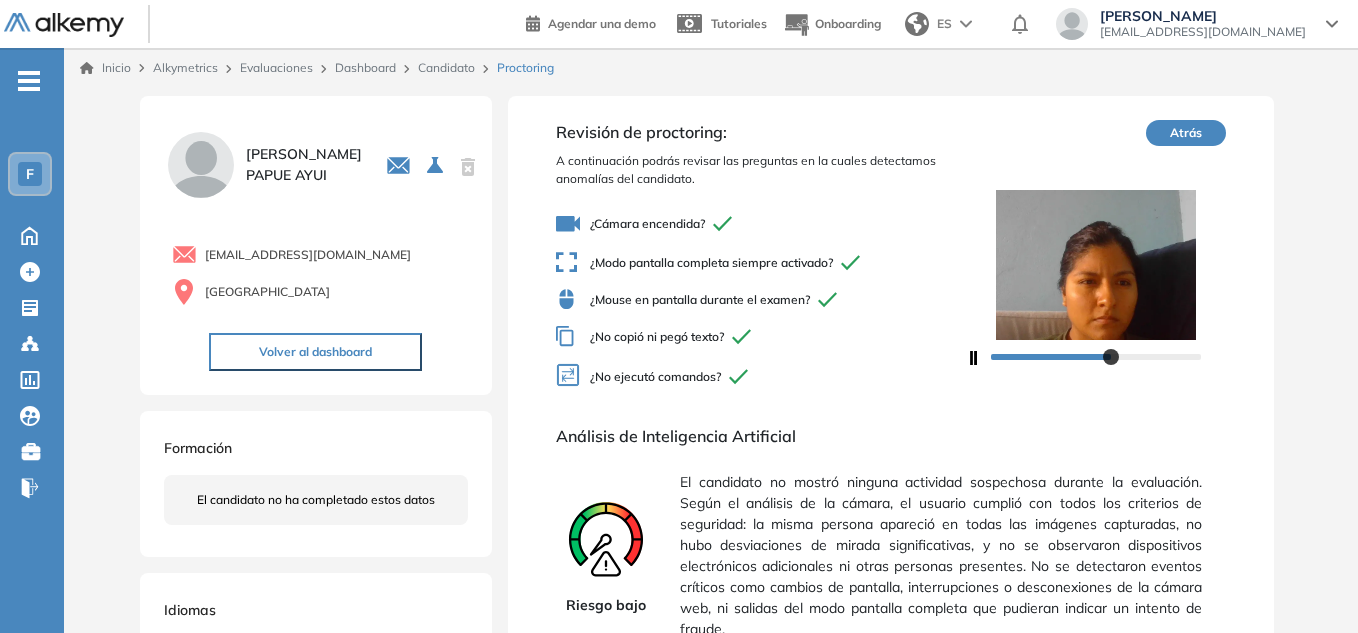 click on "Volver al dashboard" at bounding box center (315, 352) 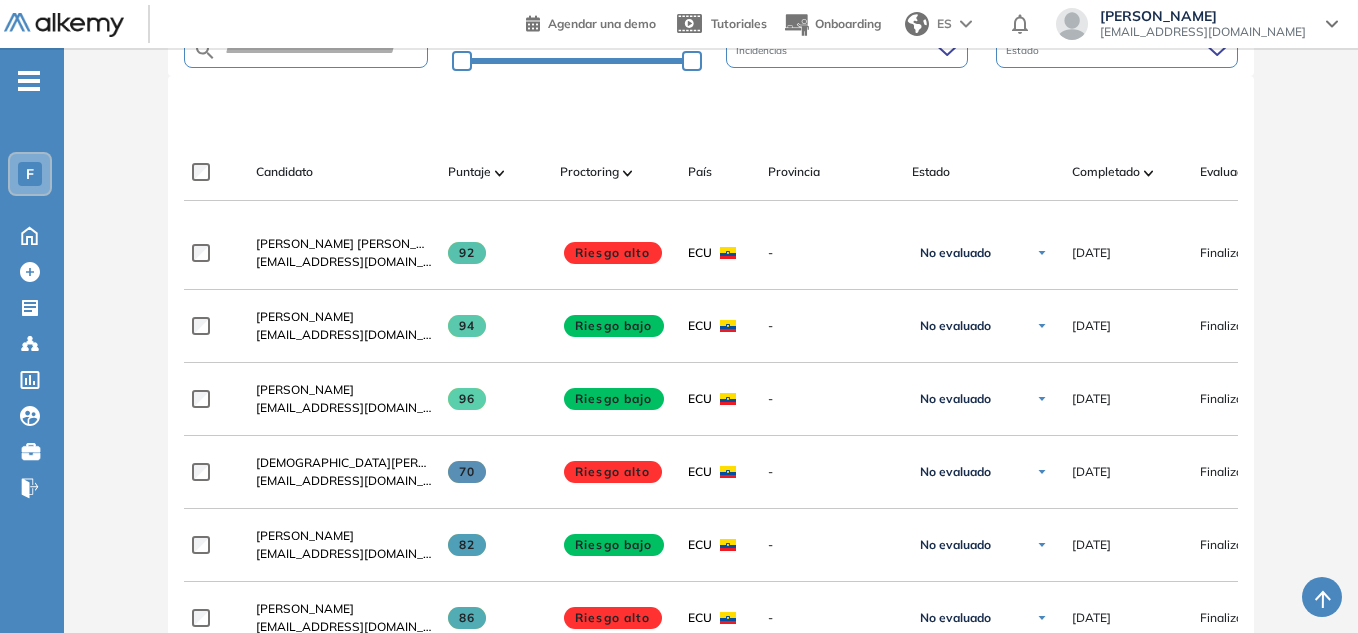 scroll, scrollTop: 541, scrollLeft: 0, axis: vertical 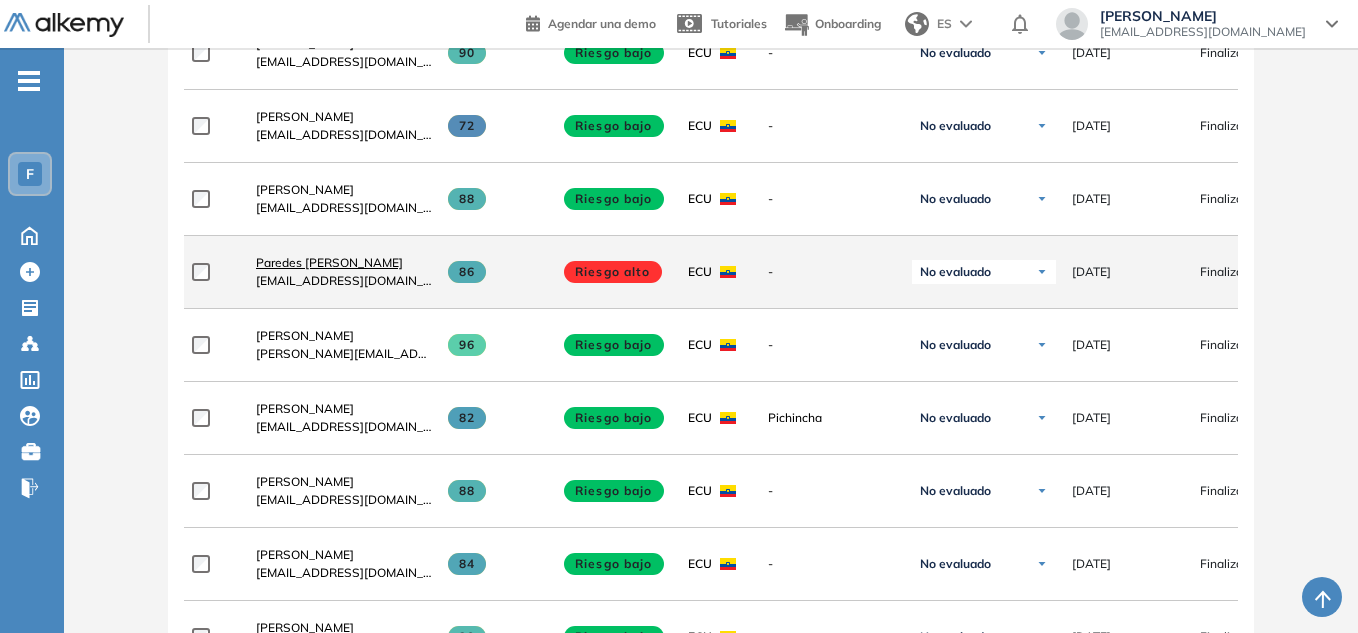 click on "Paredes [PERSON_NAME]" at bounding box center [329, 262] 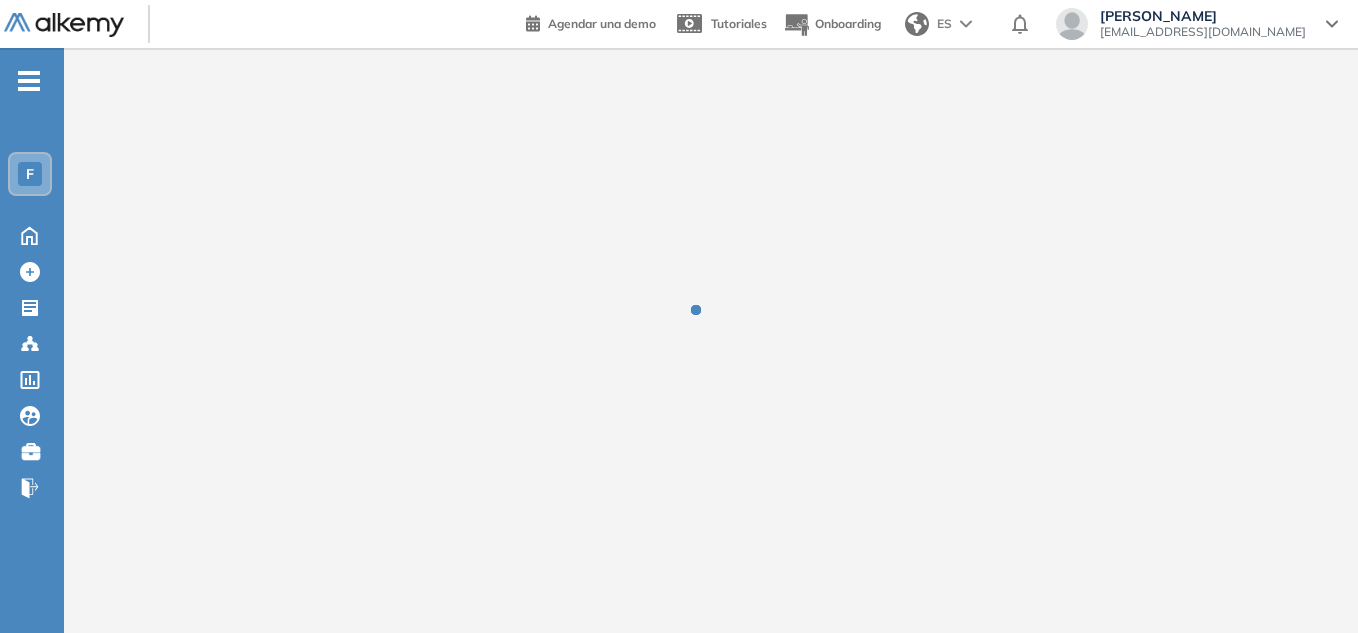 scroll, scrollTop: 0, scrollLeft: 0, axis: both 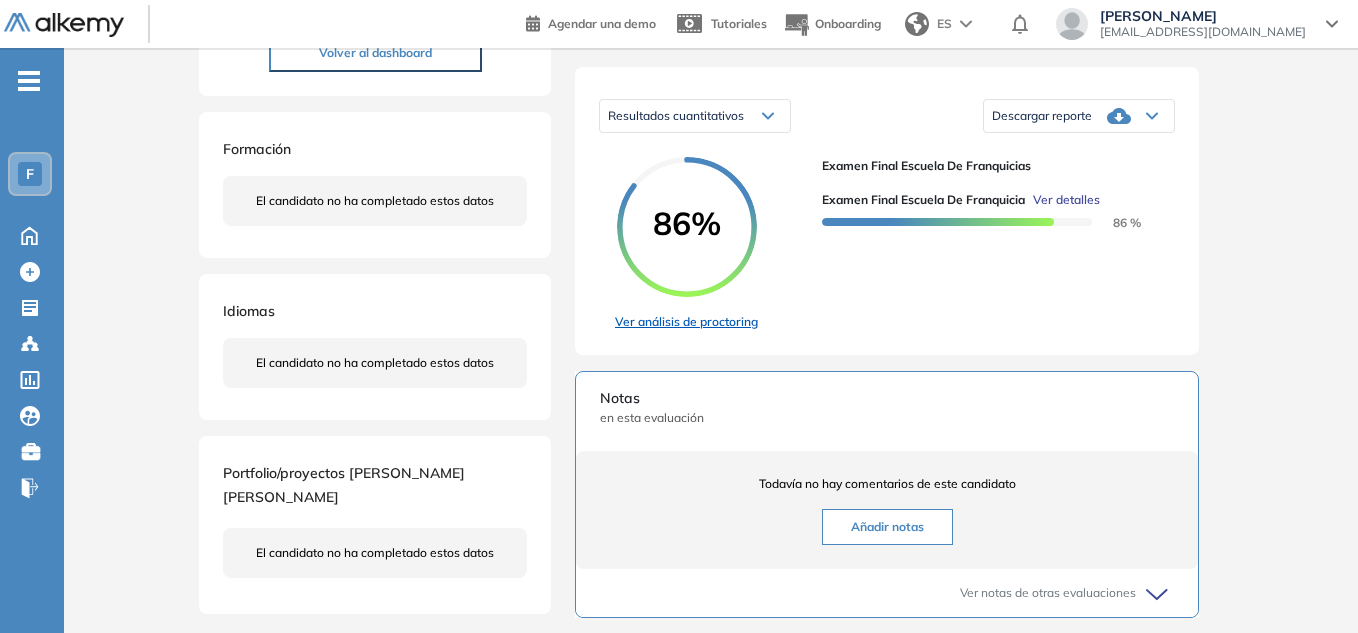 click on "Ver análisis de proctoring" at bounding box center [686, 322] 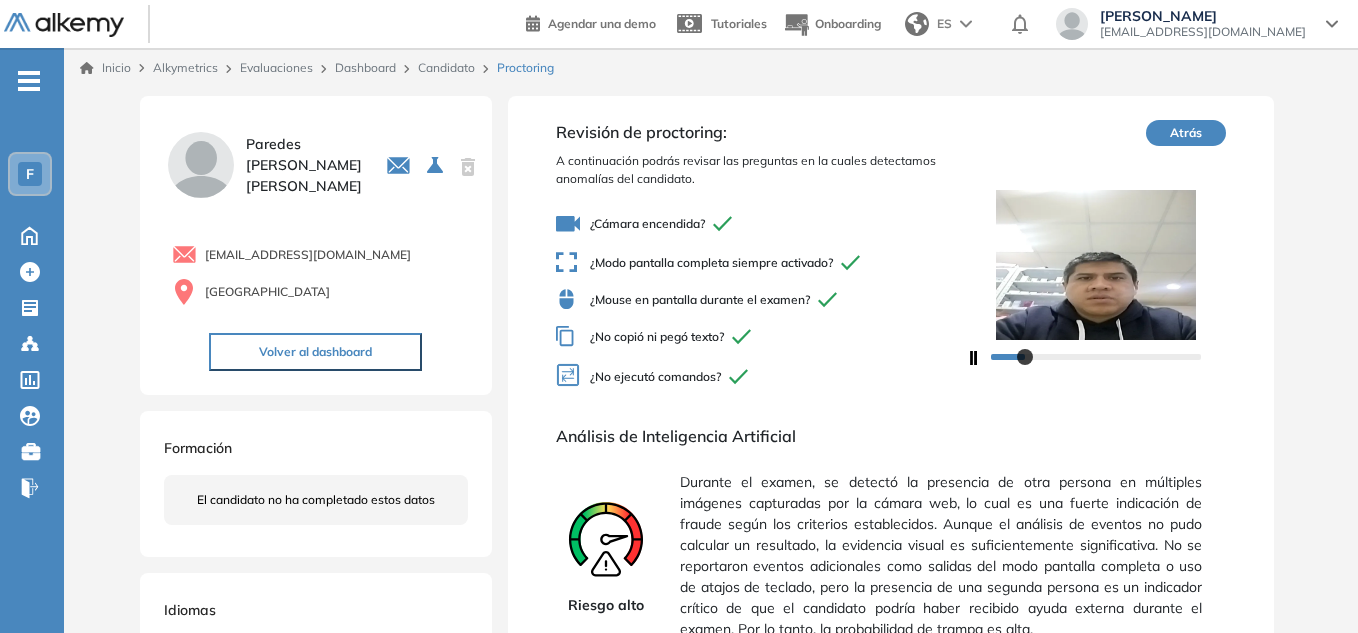 click on "Volver al dashboard" at bounding box center [315, 352] 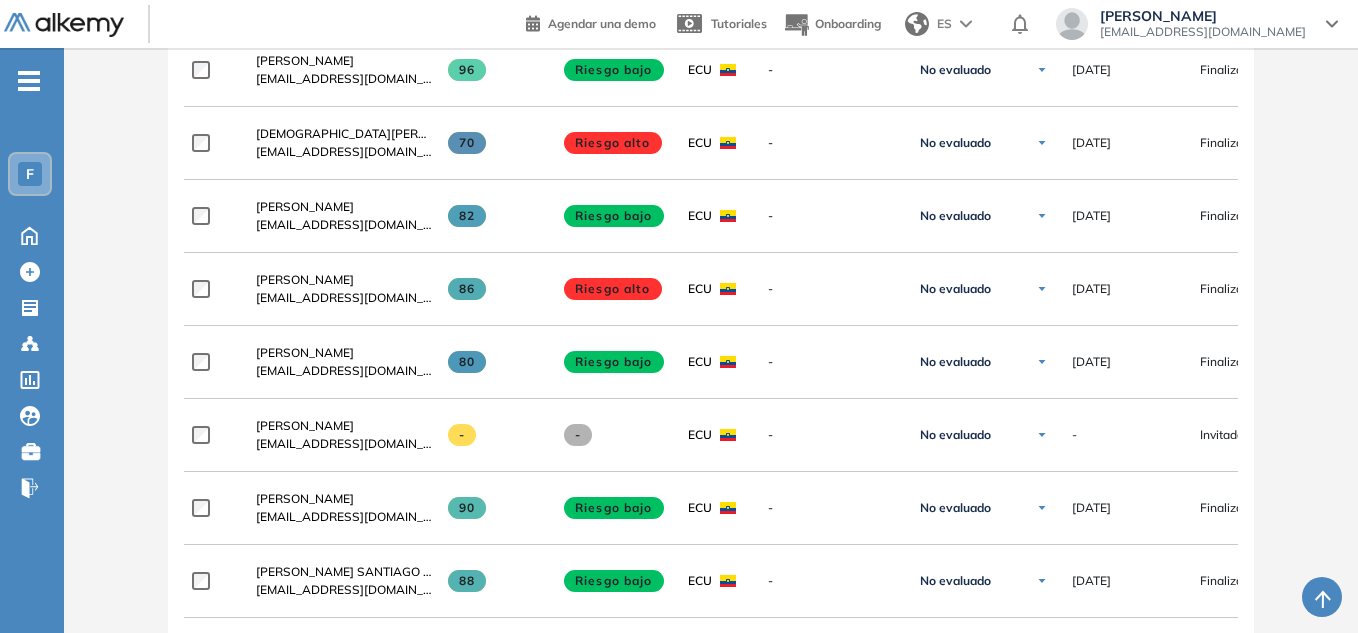 scroll, scrollTop: 779, scrollLeft: 0, axis: vertical 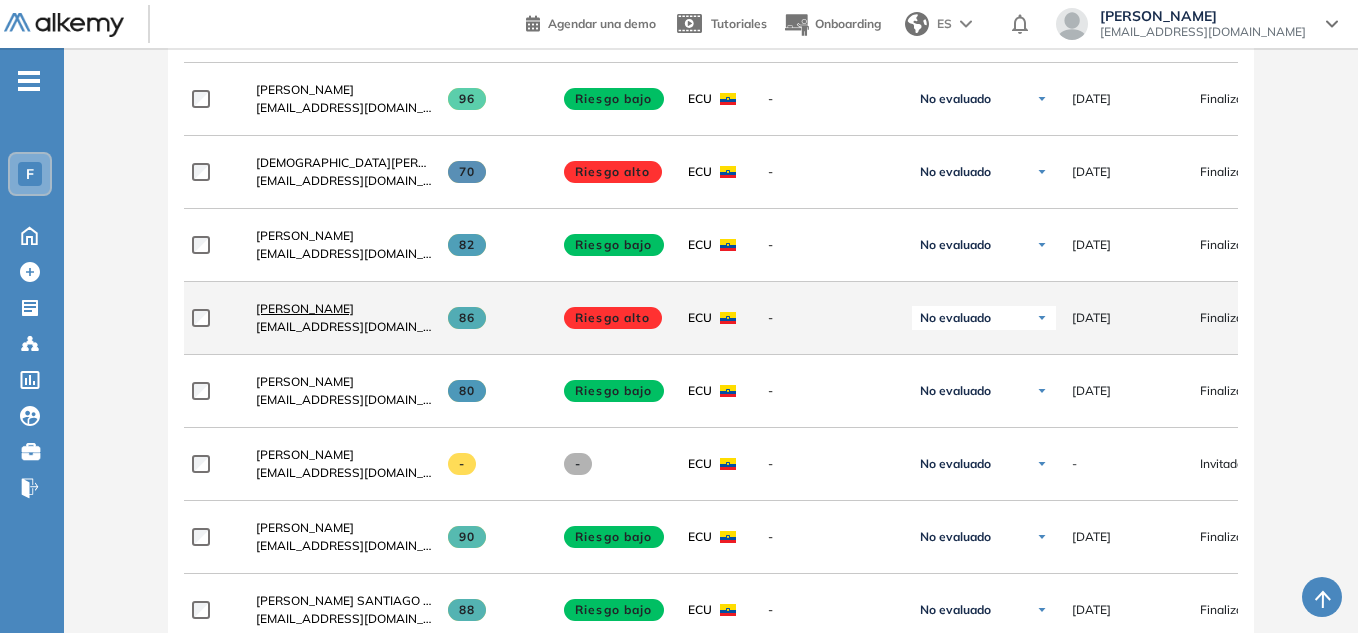 click on "[PERSON_NAME]" at bounding box center (305, 308) 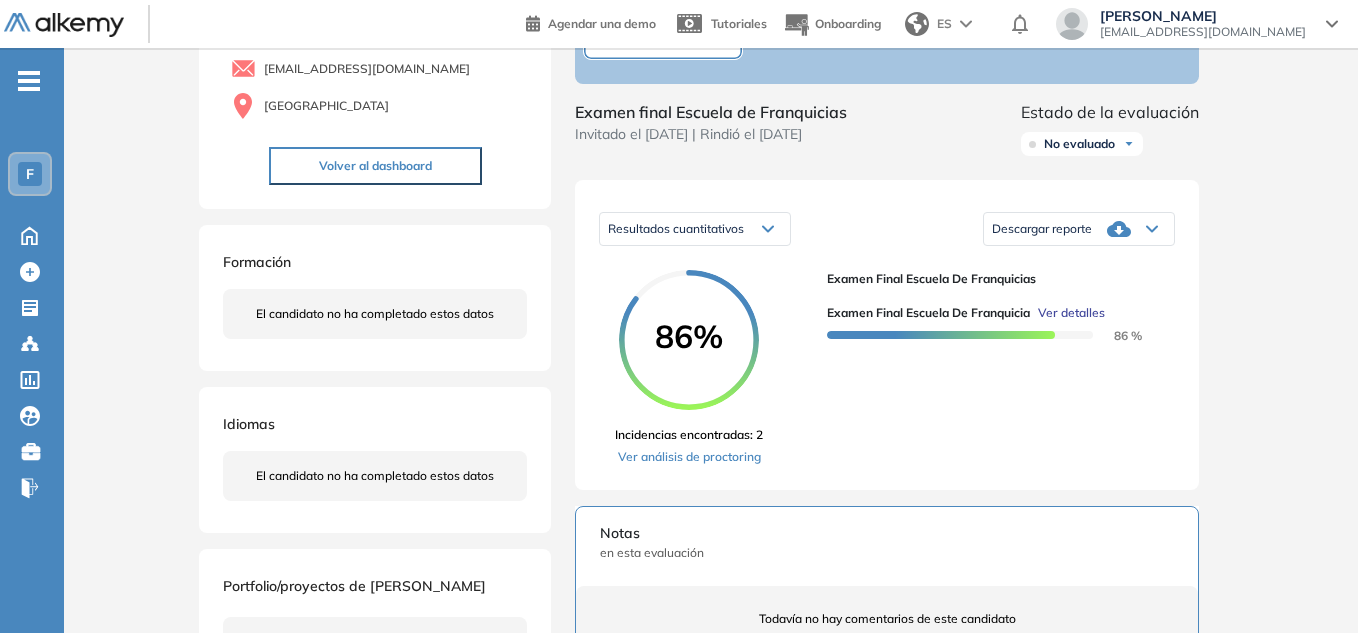 scroll, scrollTop: 196, scrollLeft: 0, axis: vertical 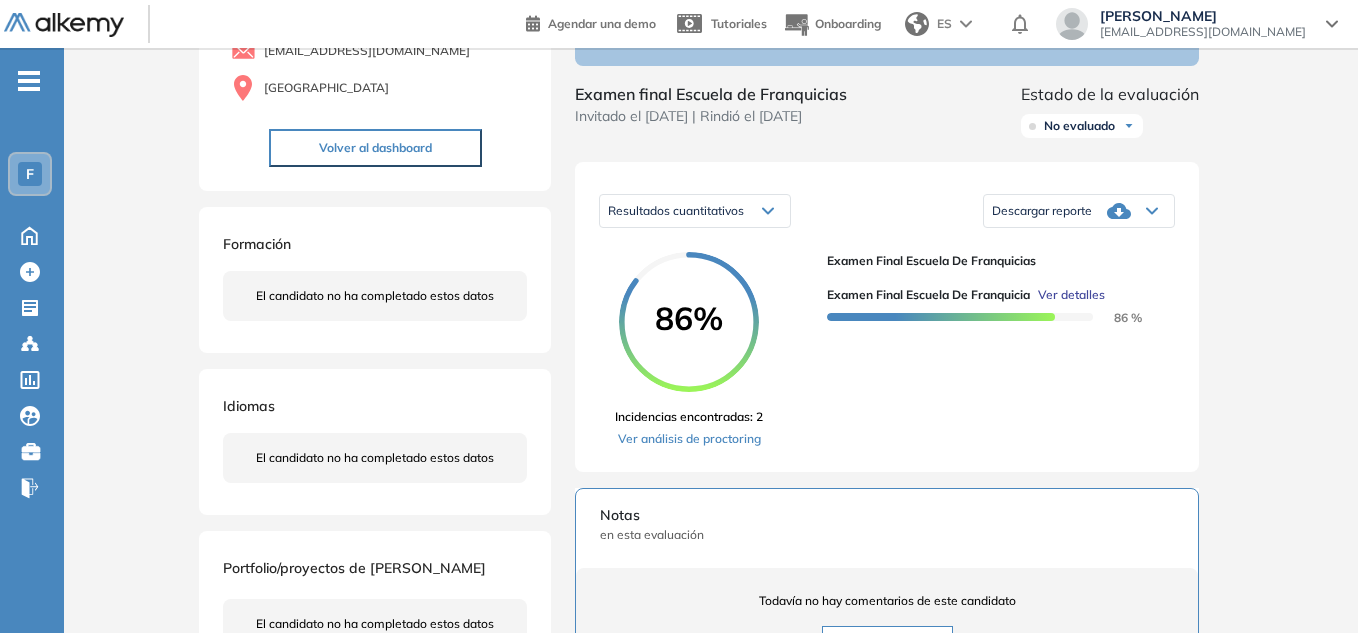 click on "Incidencias encontradas: 2 Ver análisis de proctoring" at bounding box center (689, 428) 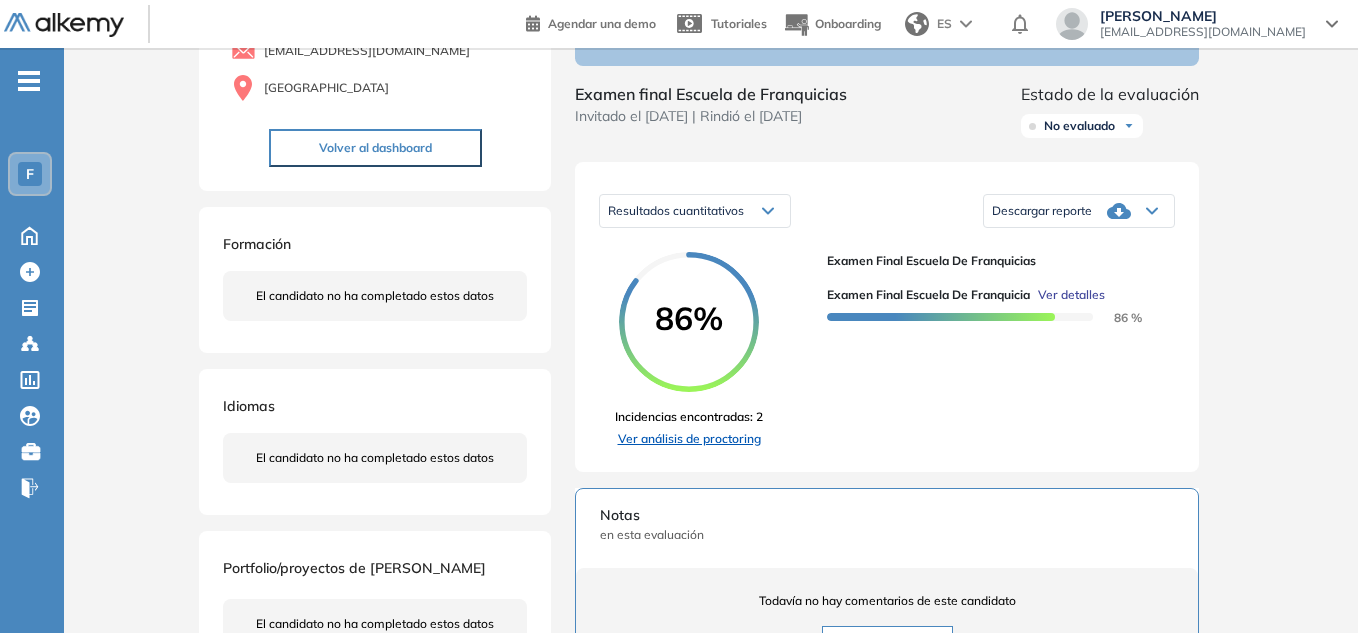 click on "Ver análisis de proctoring" at bounding box center [689, 439] 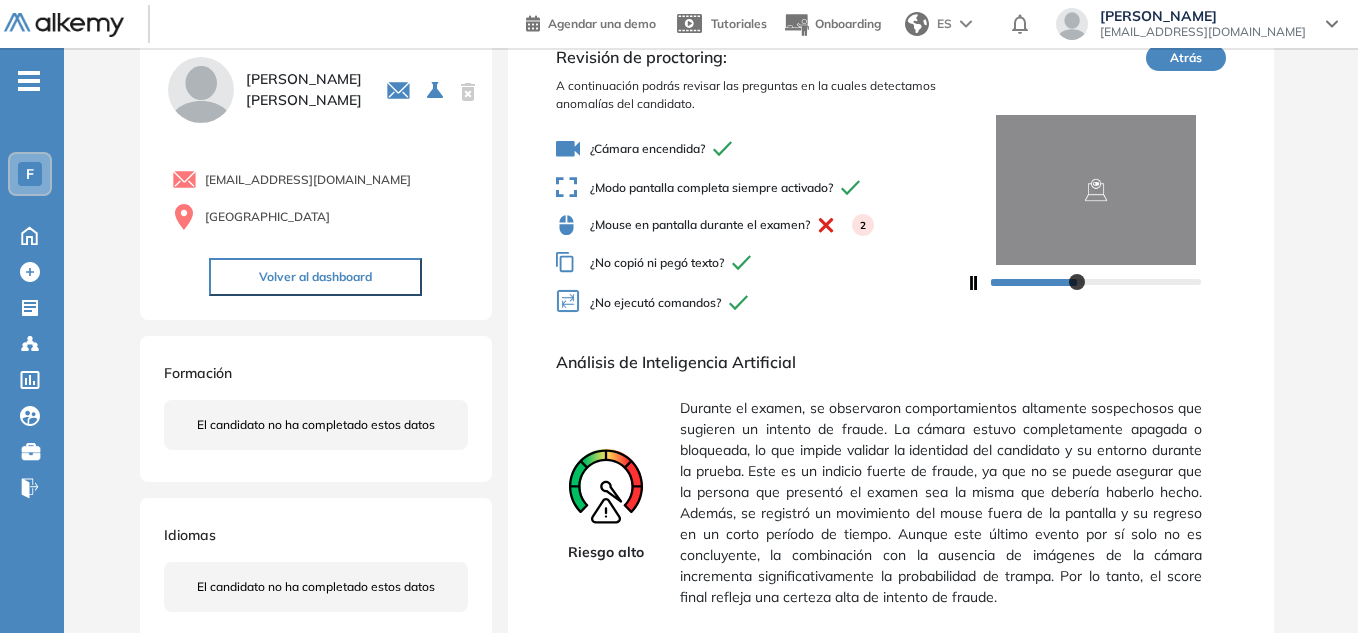 scroll, scrollTop: 80, scrollLeft: 0, axis: vertical 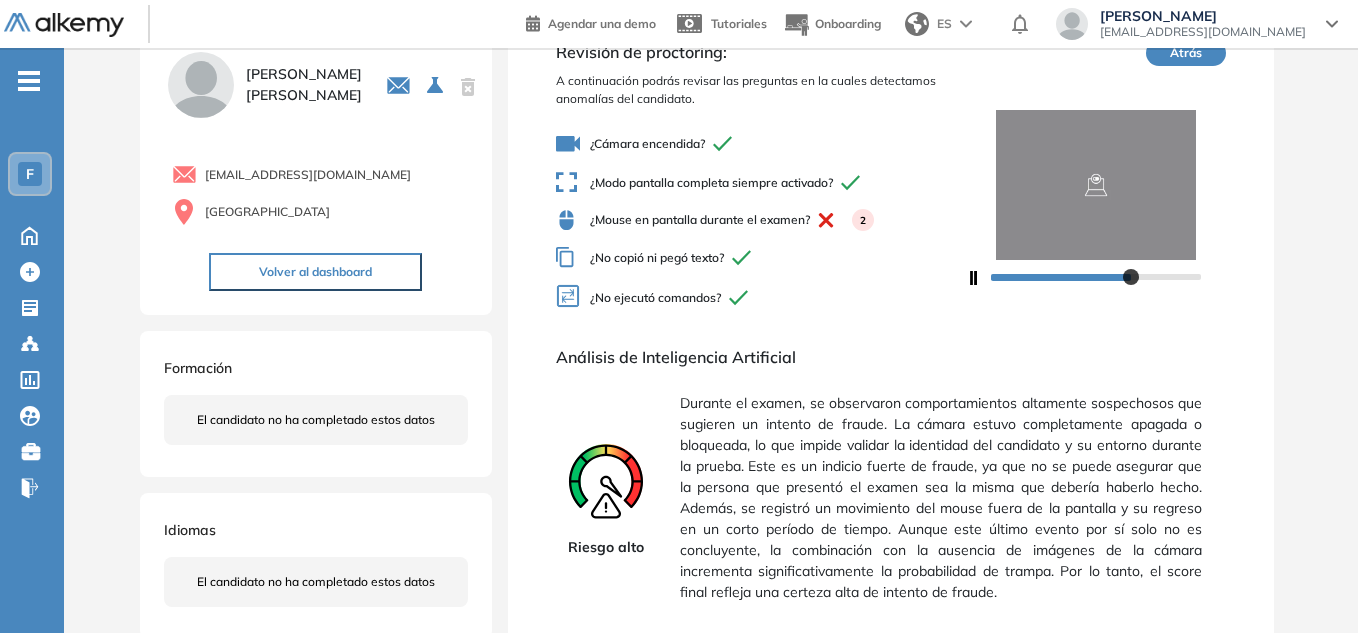 drag, startPoint x: 1138, startPoint y: 261, endPoint x: 1149, endPoint y: 276, distance: 18.601076 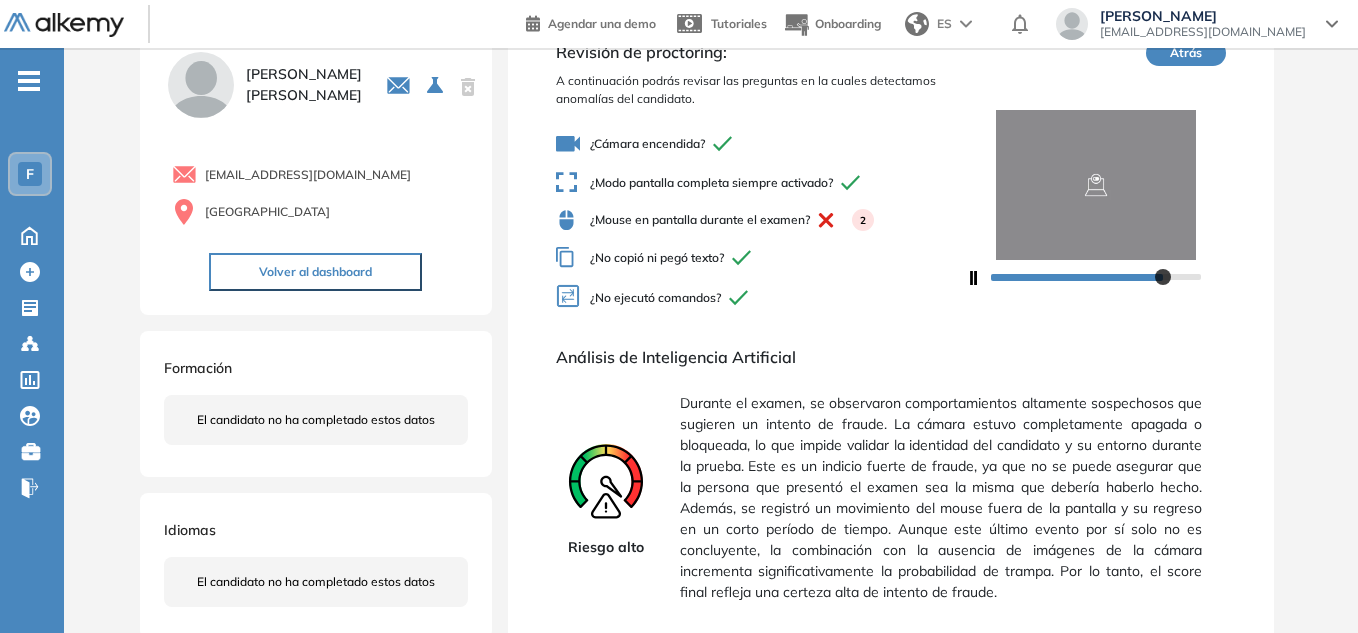click at bounding box center (1096, 276) 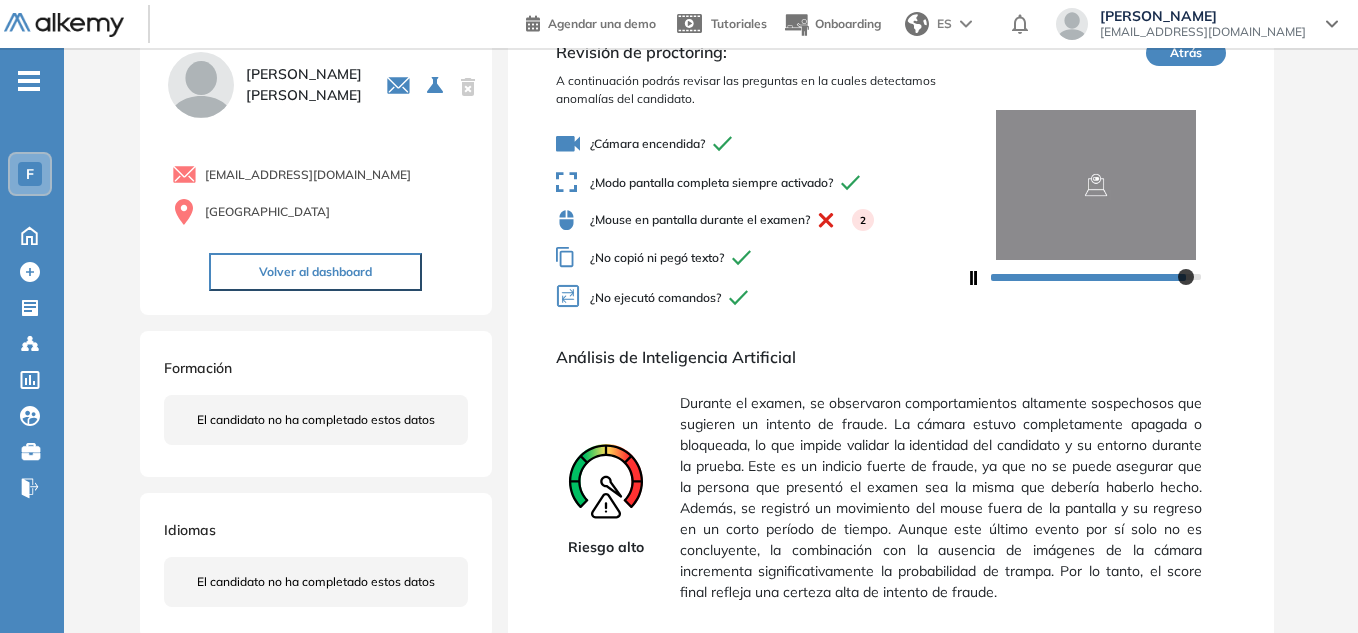 click at bounding box center [1096, 276] 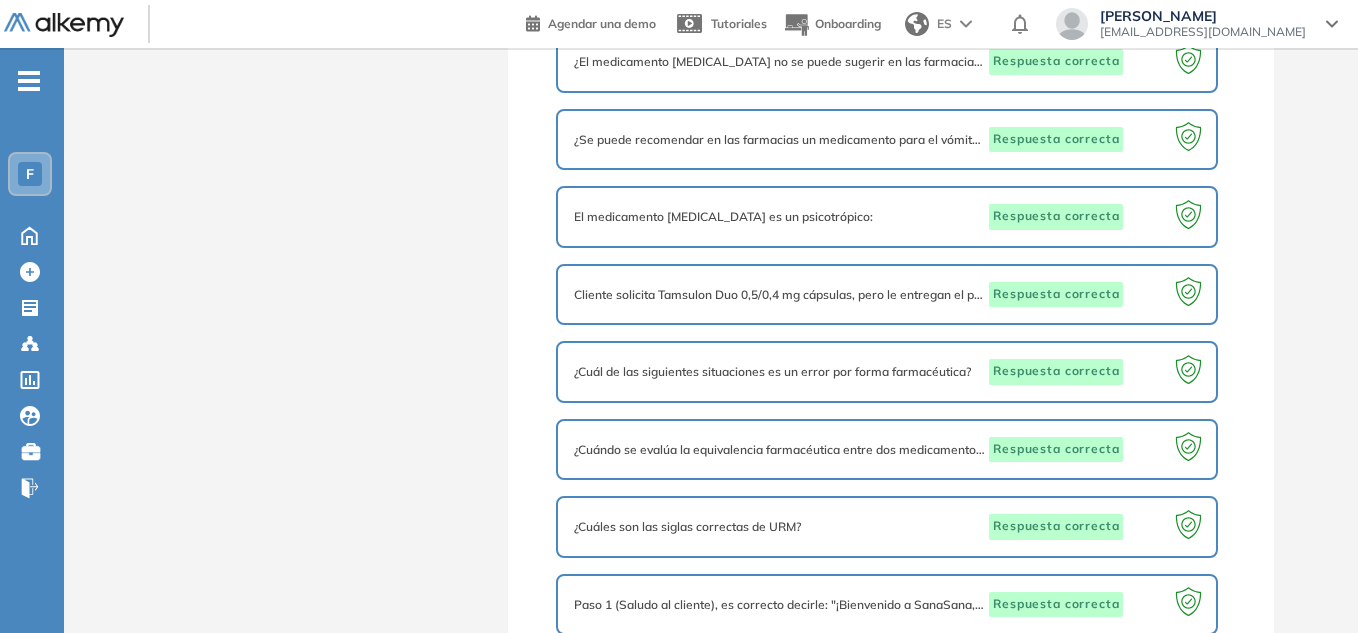 scroll, scrollTop: 0, scrollLeft: 0, axis: both 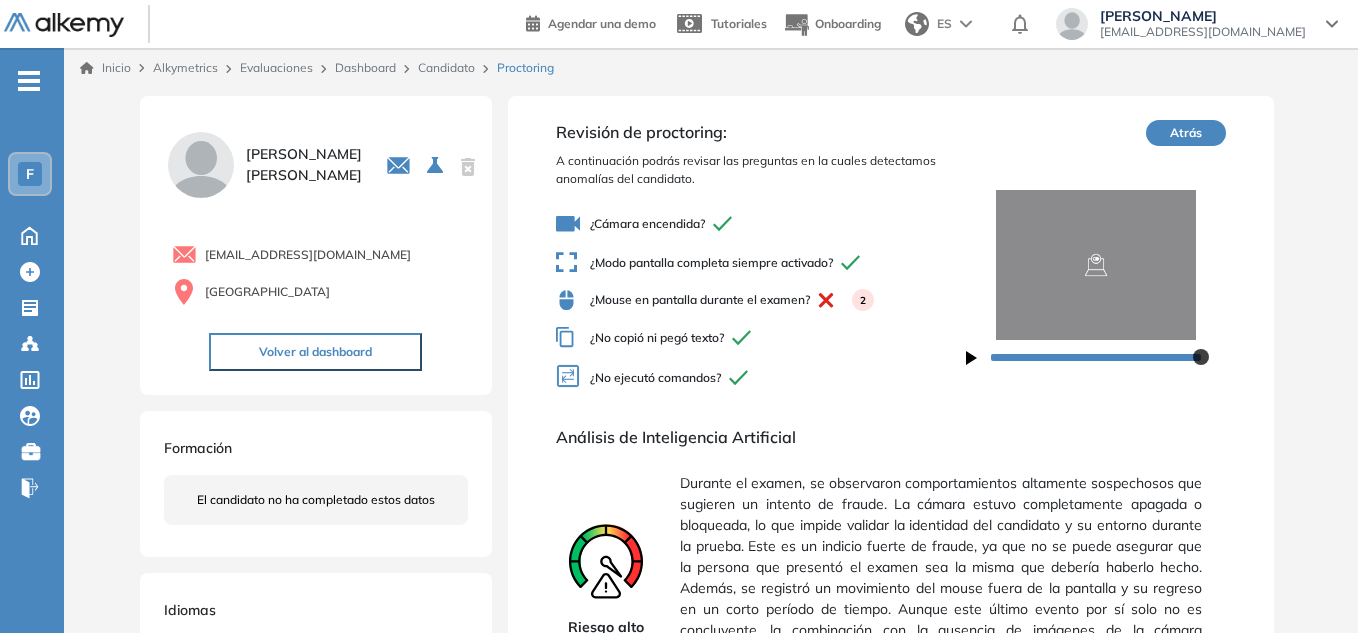 click on "Volver al dashboard" at bounding box center [315, 352] 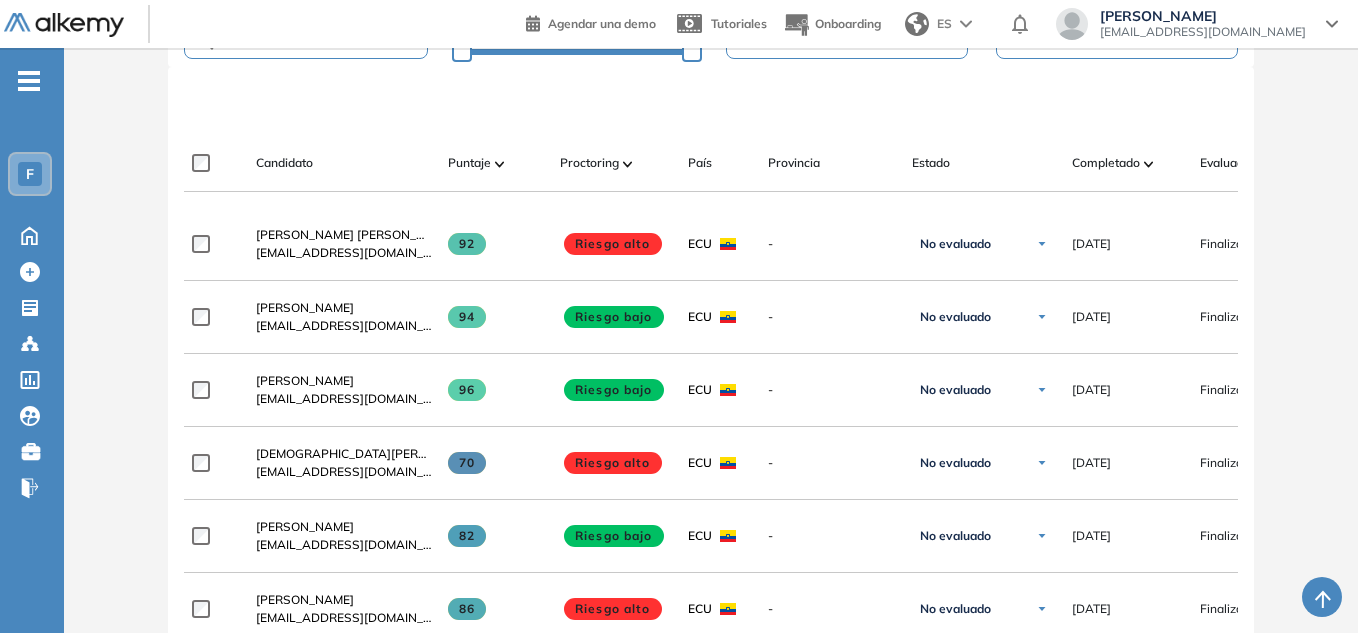 scroll, scrollTop: 517, scrollLeft: 0, axis: vertical 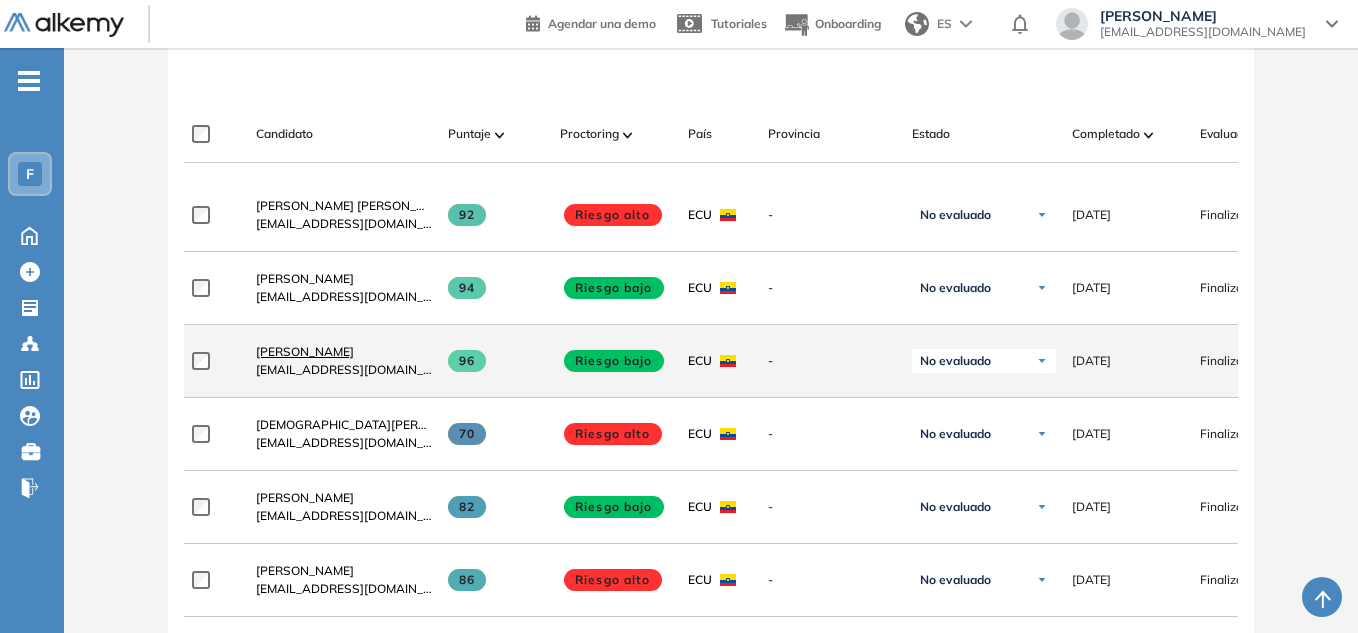 click on "[PERSON_NAME]" at bounding box center (305, 351) 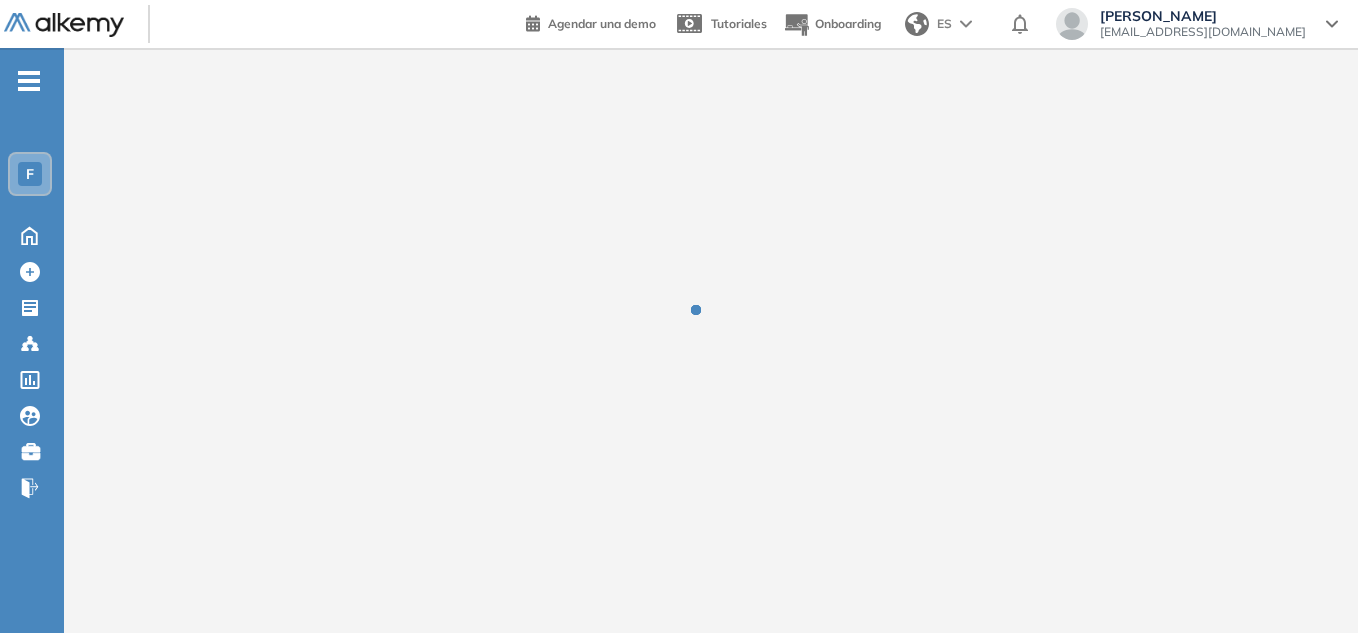 scroll, scrollTop: 0, scrollLeft: 0, axis: both 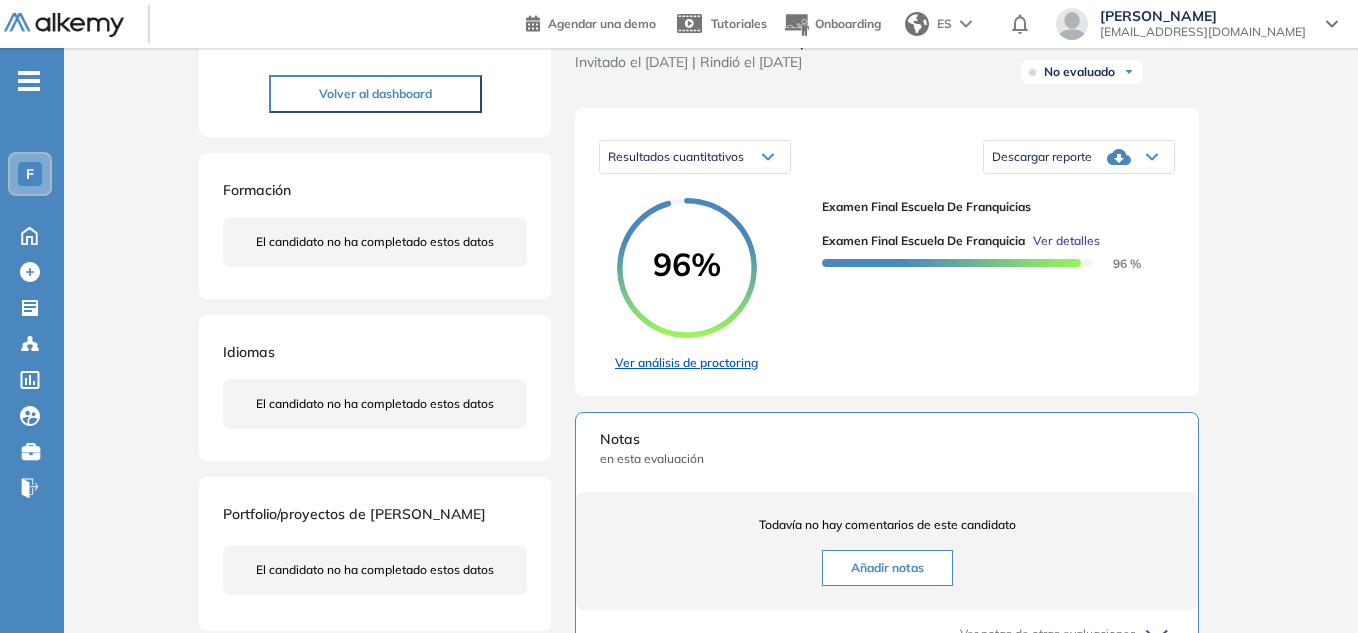 click on "Ver análisis de proctoring" at bounding box center (686, 363) 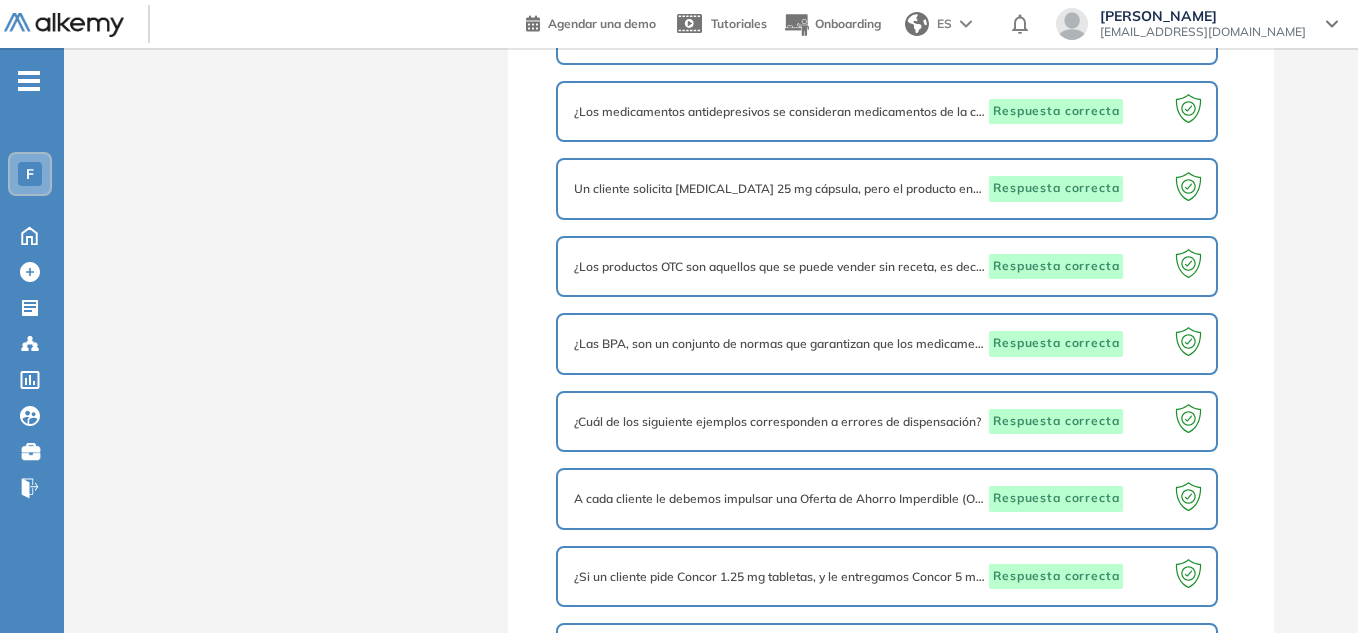 scroll, scrollTop: 0, scrollLeft: 0, axis: both 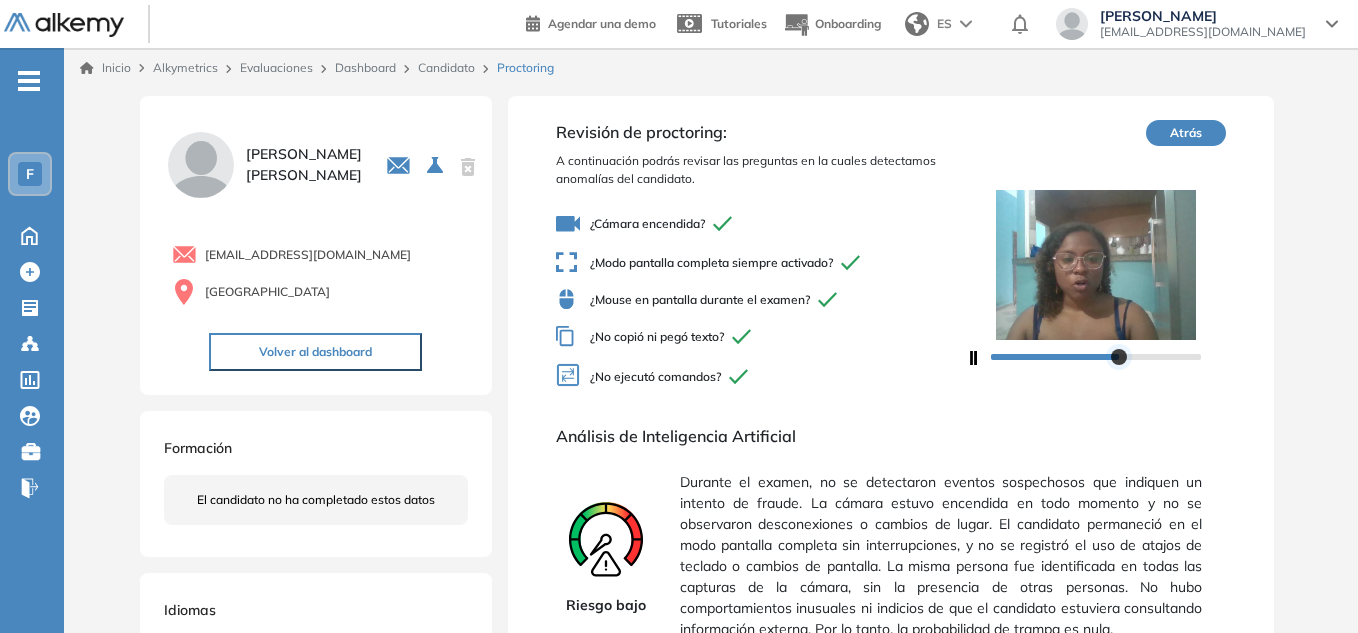 drag, startPoint x: 1092, startPoint y: 354, endPoint x: 1126, endPoint y: 351, distance: 34.132095 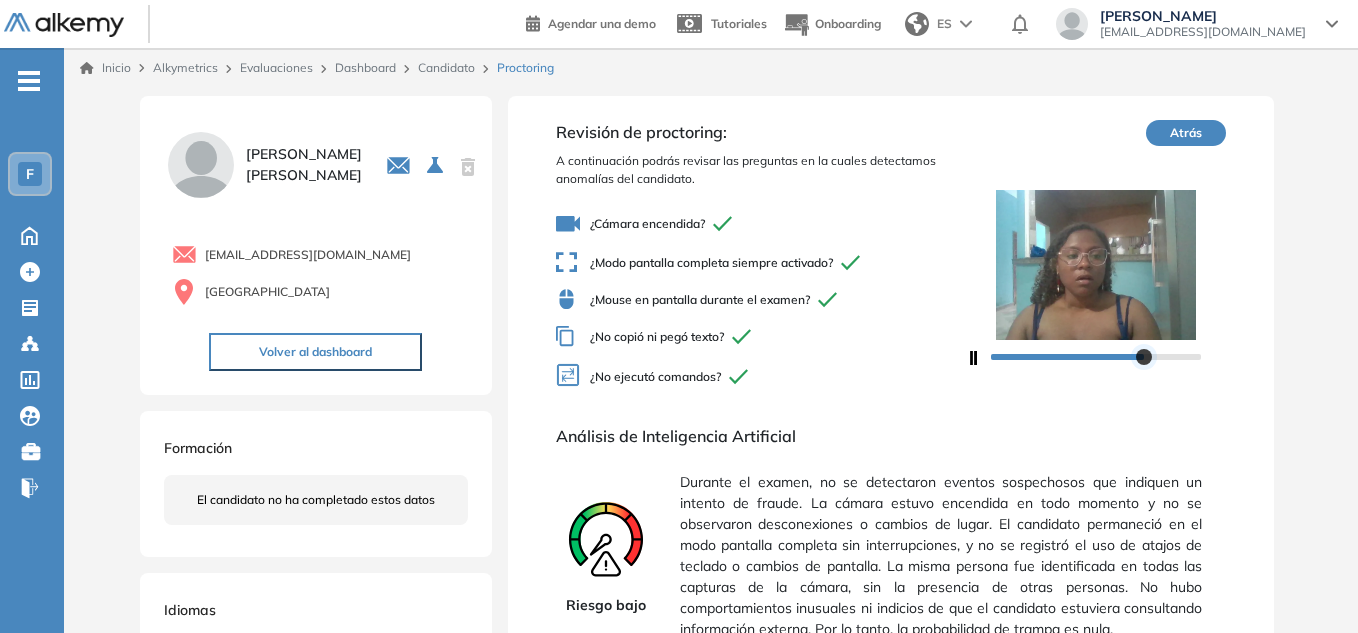 drag, startPoint x: 1126, startPoint y: 351, endPoint x: 1148, endPoint y: 351, distance: 22 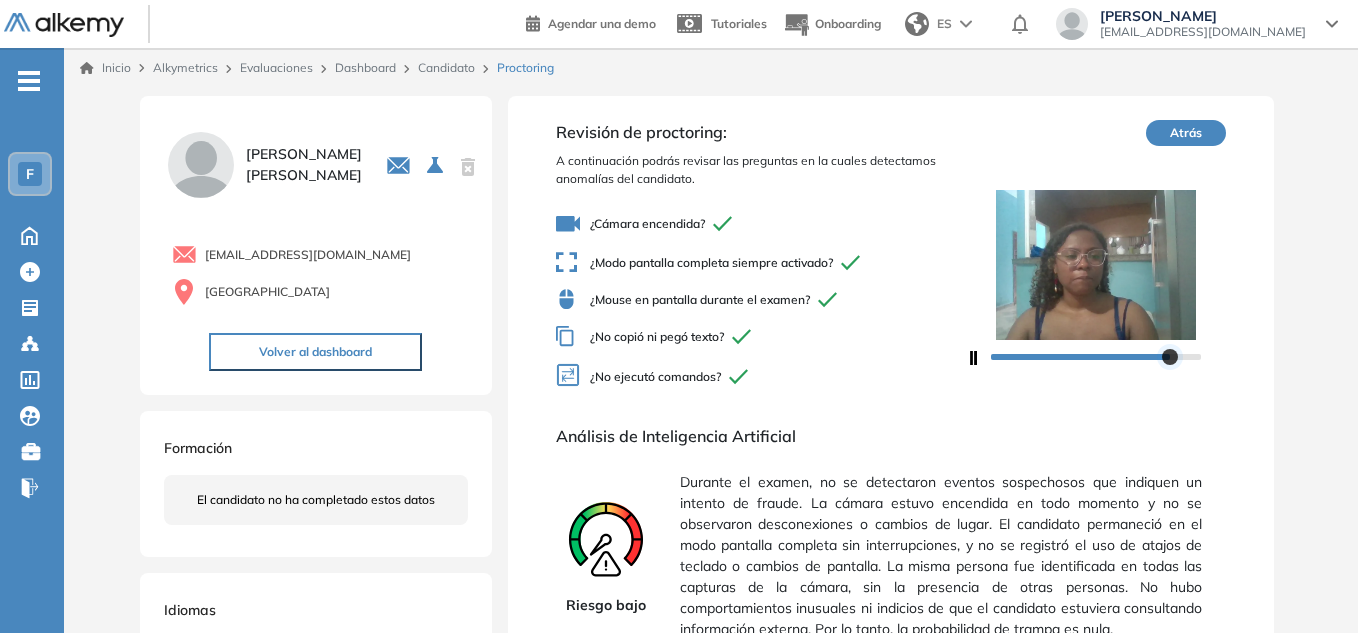 drag, startPoint x: 1148, startPoint y: 351, endPoint x: 1171, endPoint y: 350, distance: 23.021729 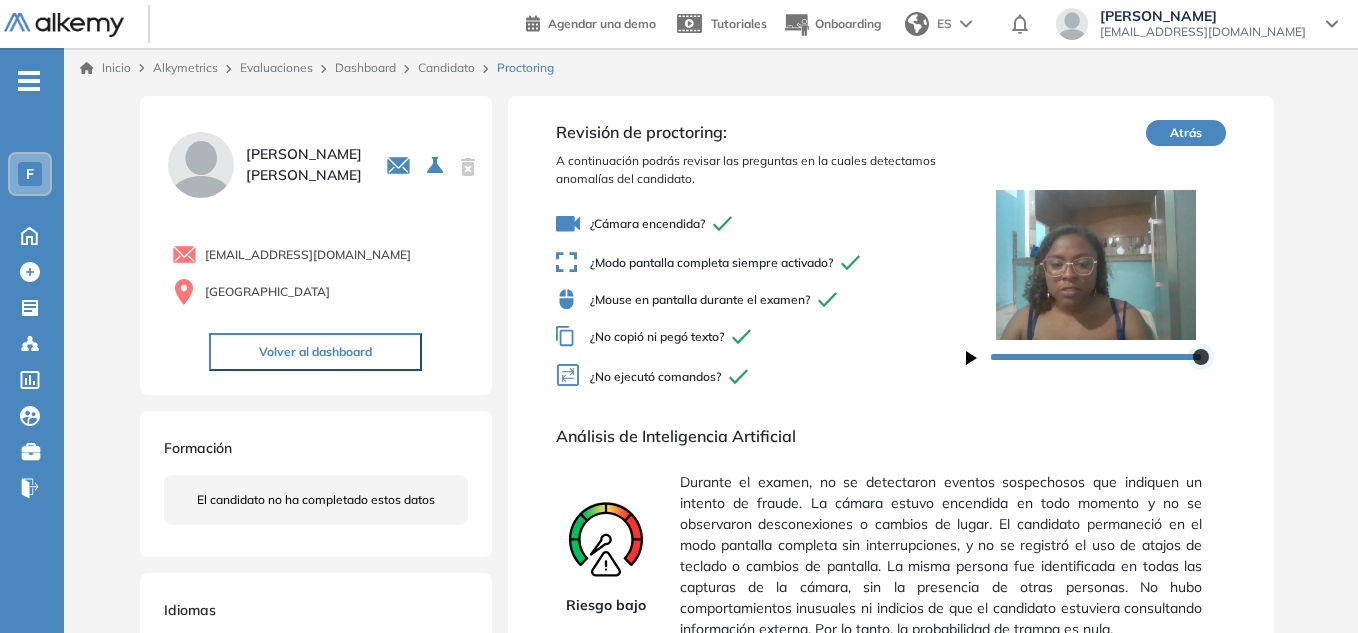 drag, startPoint x: 1171, startPoint y: 350, endPoint x: 1207, endPoint y: 349, distance: 36.013885 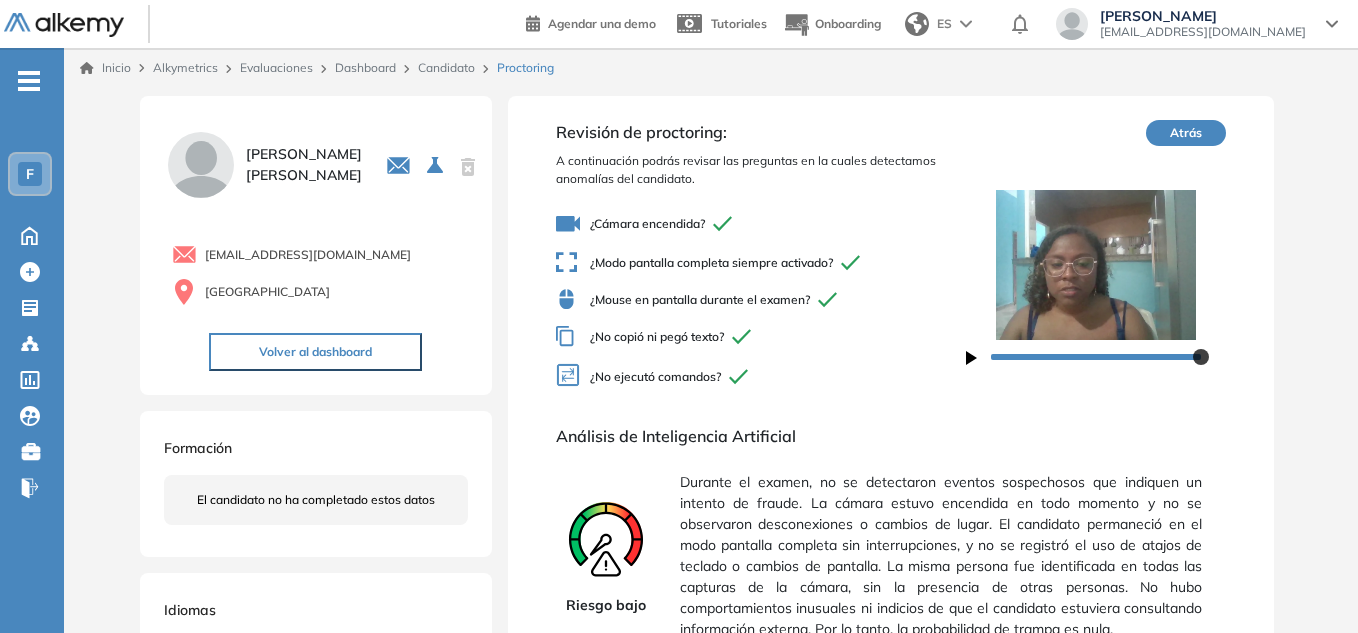 click on "Volver al dashboard" at bounding box center (315, 352) 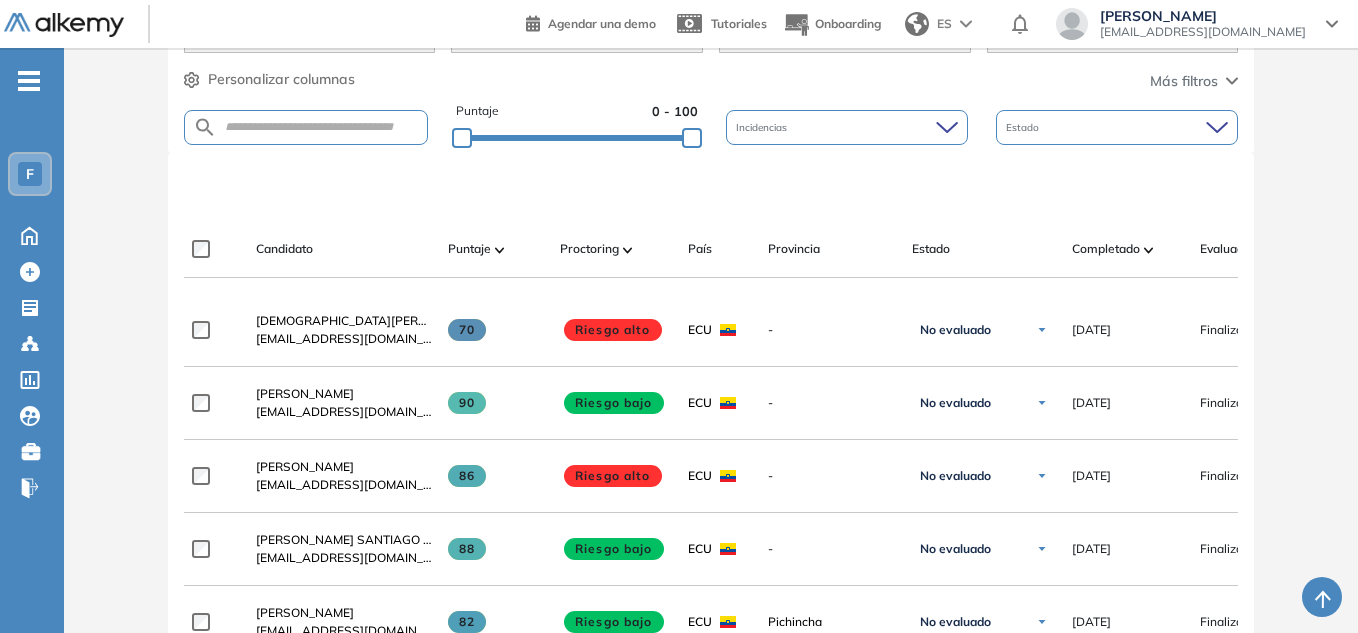 scroll, scrollTop: 375, scrollLeft: 0, axis: vertical 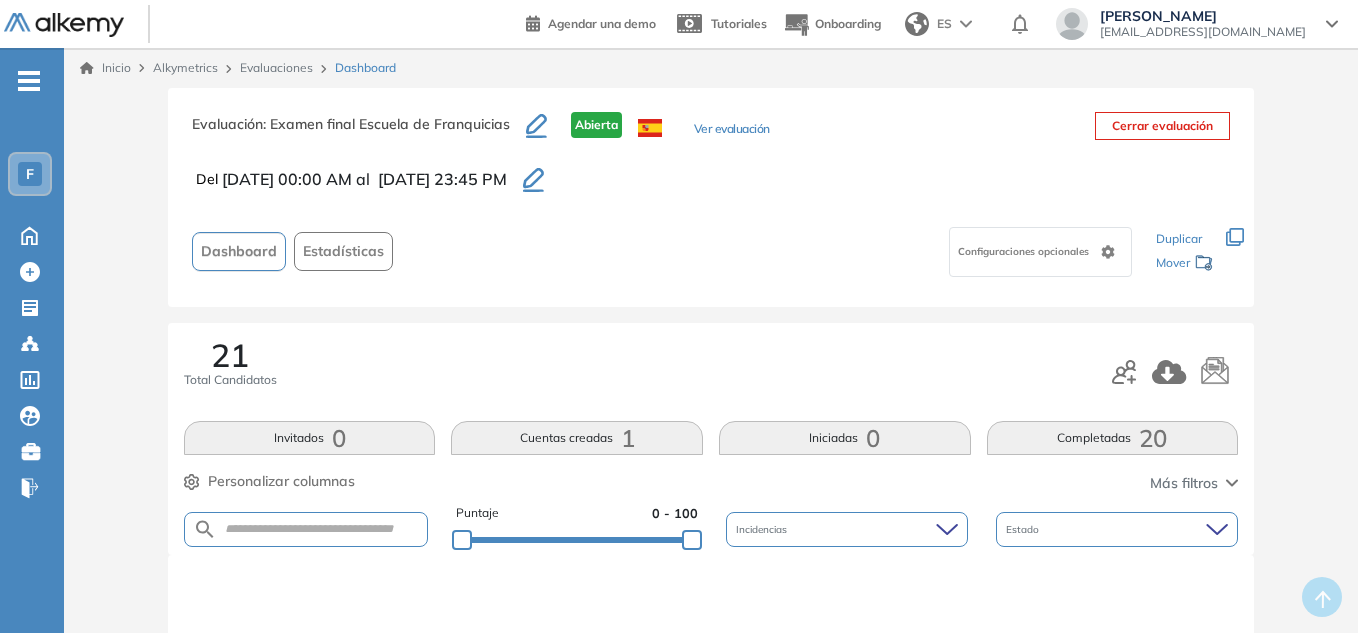 click on "-" at bounding box center [29, 81] 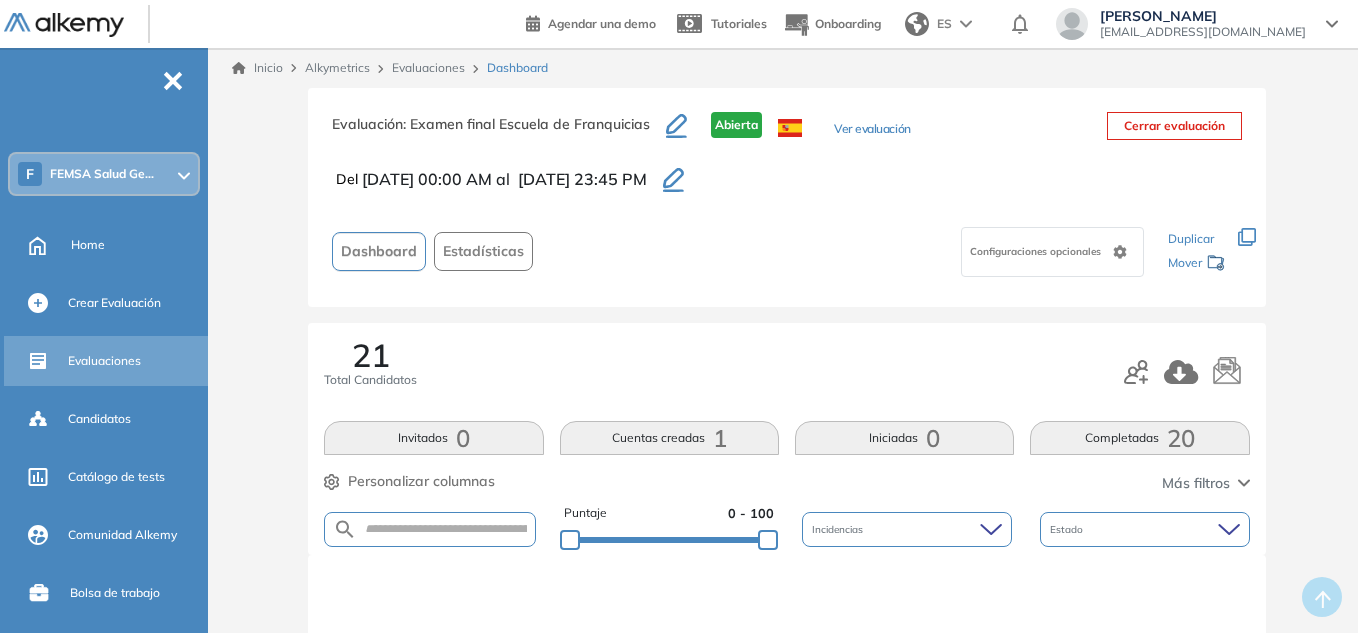 click on "Evaluaciones" at bounding box center [104, 361] 